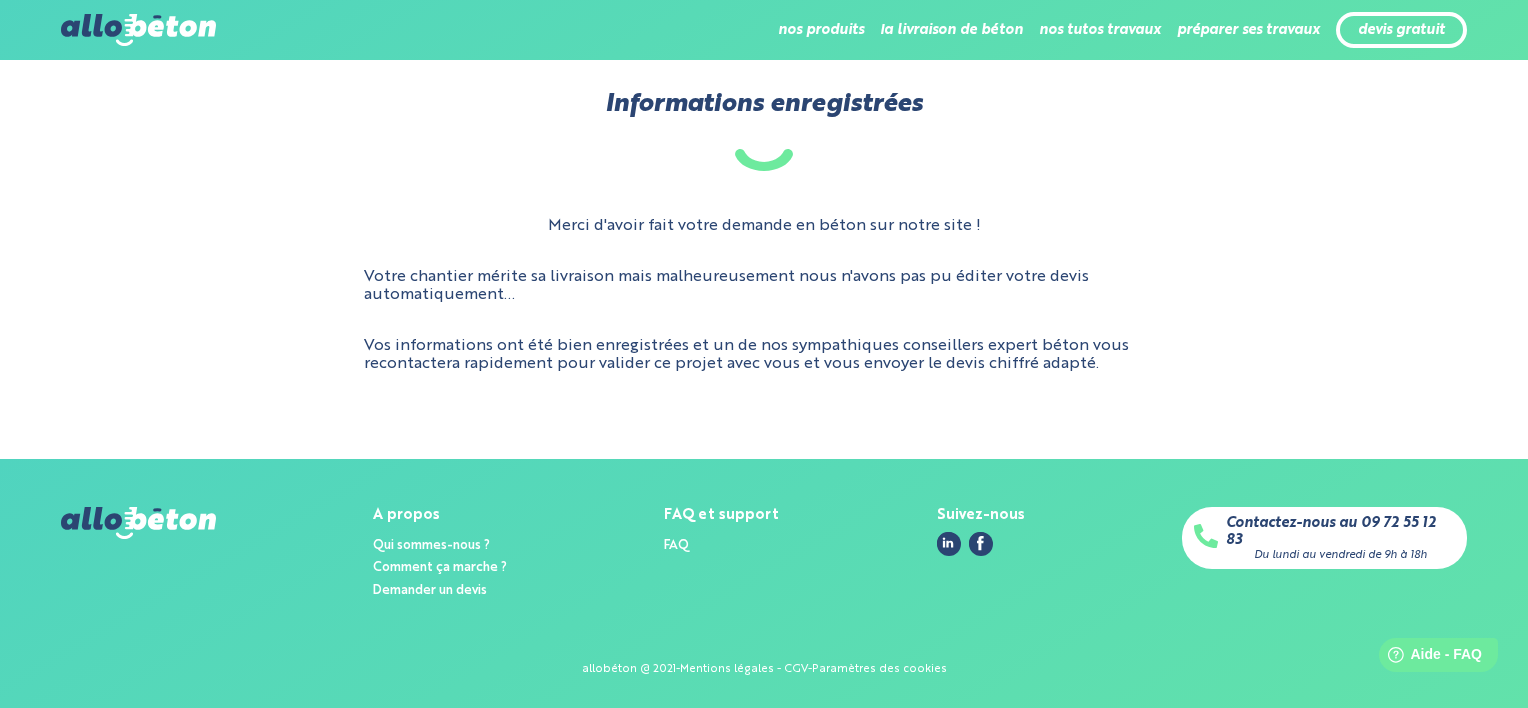 scroll, scrollTop: 0, scrollLeft: 0, axis: both 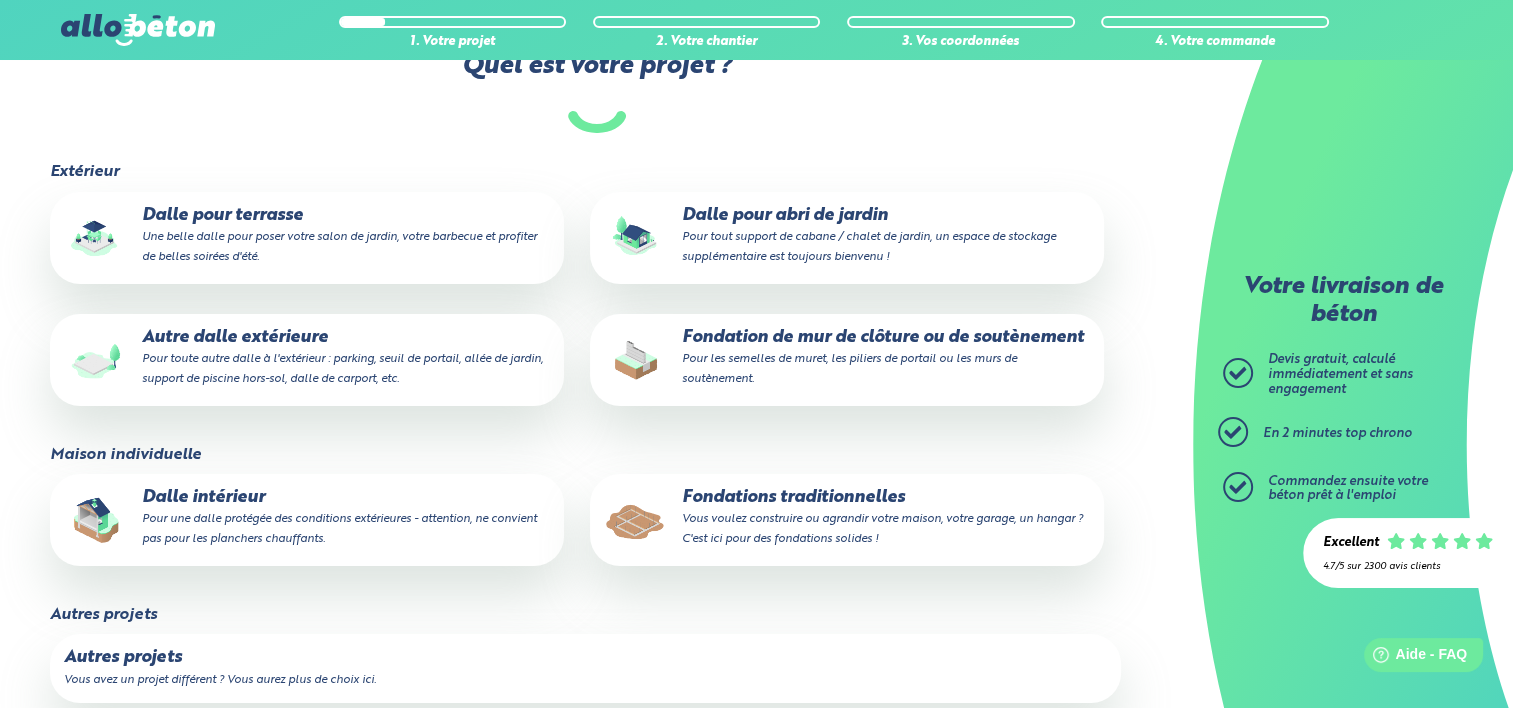 click on "Autre dalle extérieure
Pour toute autre dalle à l'extérieur : parking, seuil de portail, allée de jardin, support de piscine hors-sol, dalle de carport, etc." at bounding box center [307, 358] 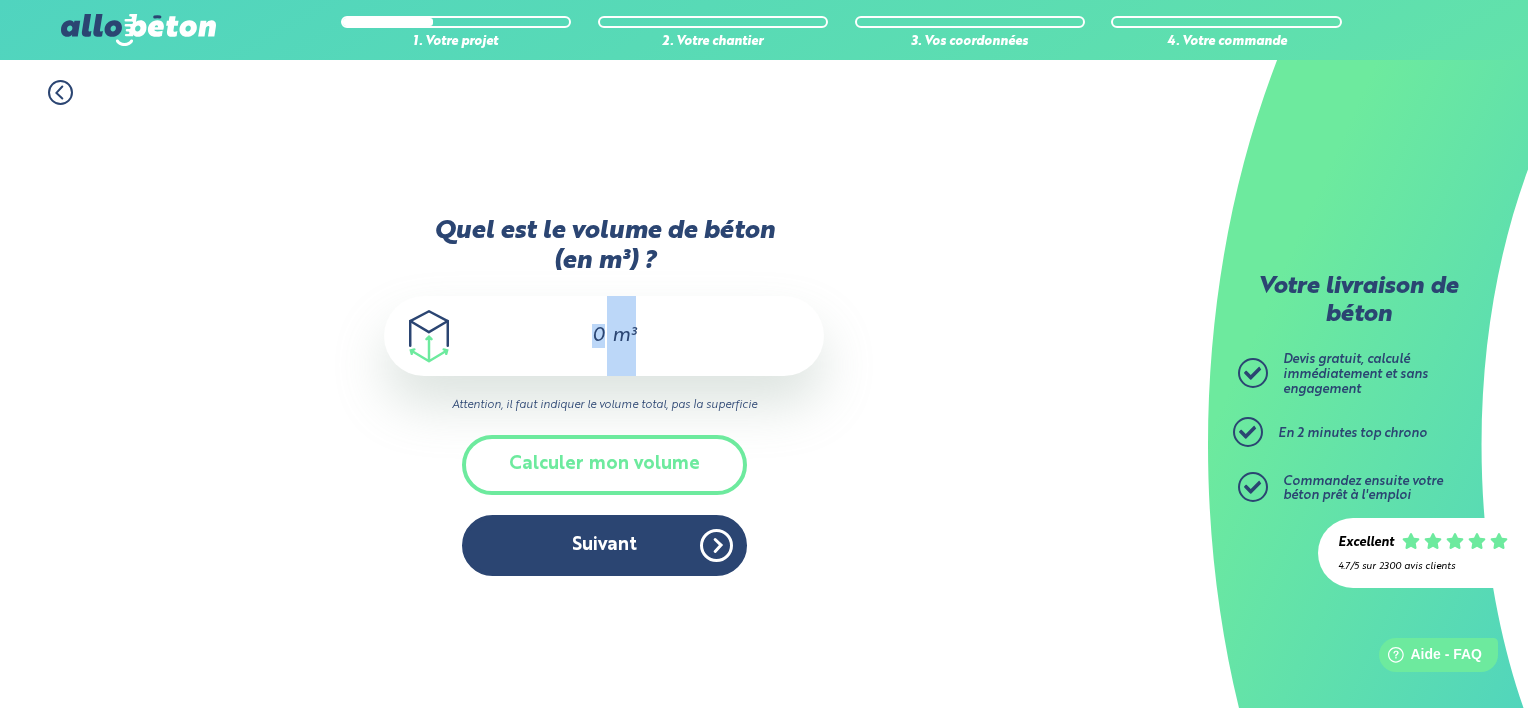 drag, startPoint x: 560, startPoint y: 338, endPoint x: 647, endPoint y: 340, distance: 87.02299 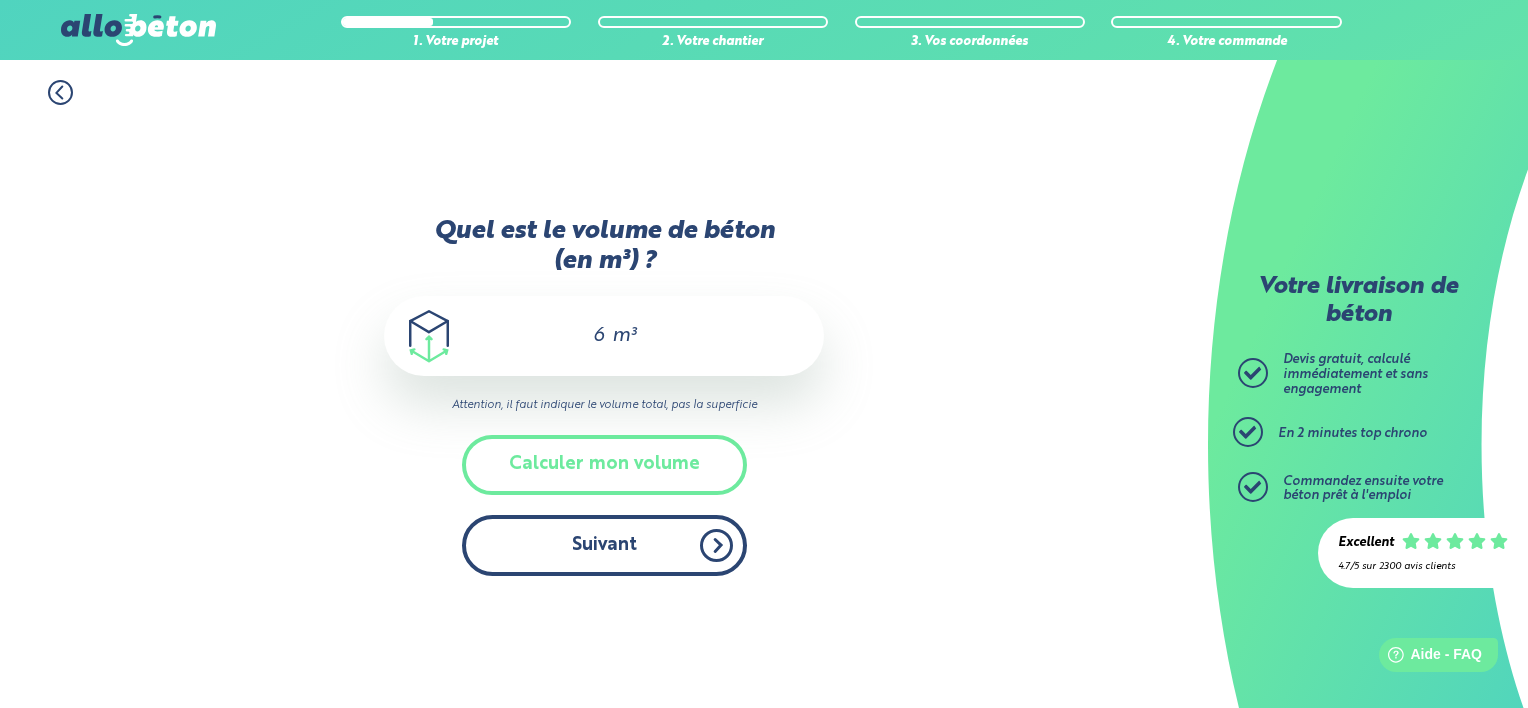 type on "6" 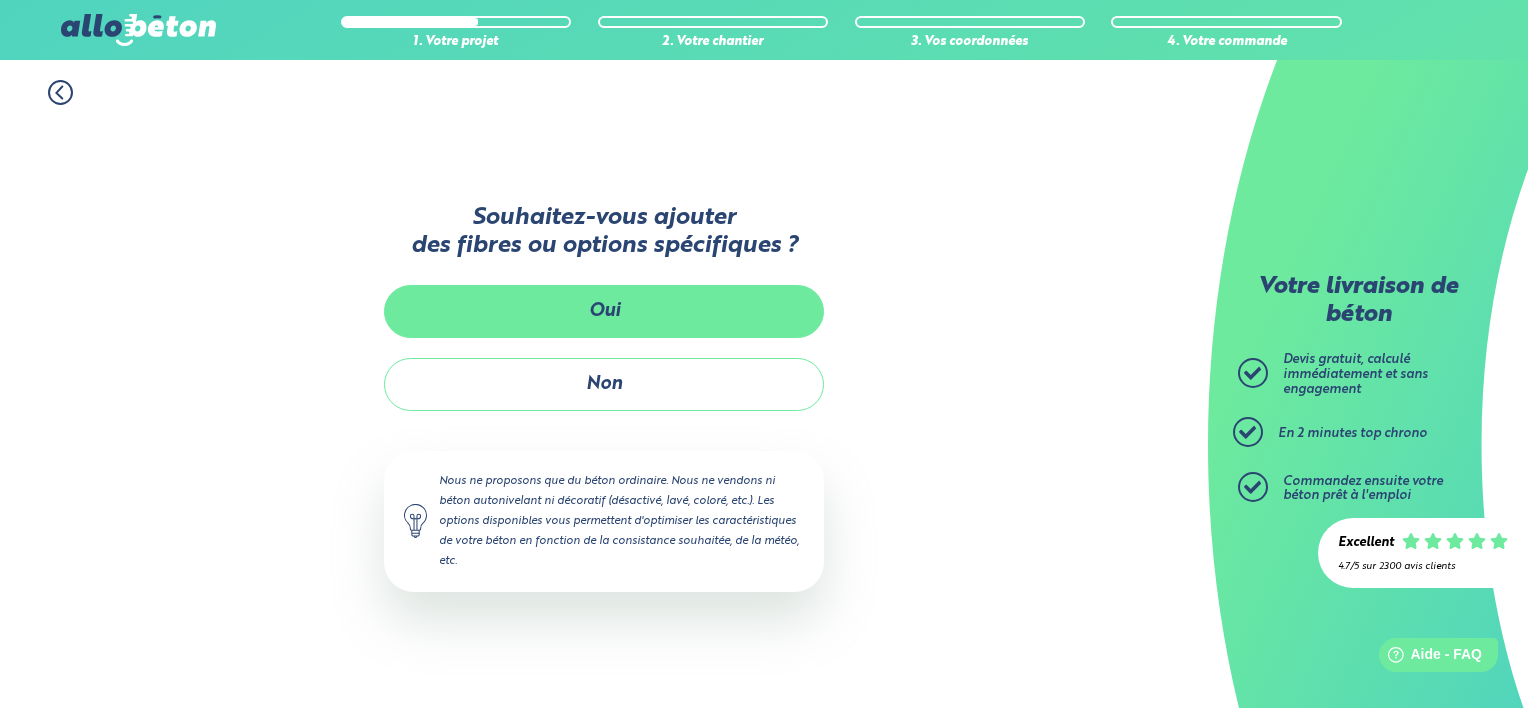 click on "Oui" at bounding box center (604, 311) 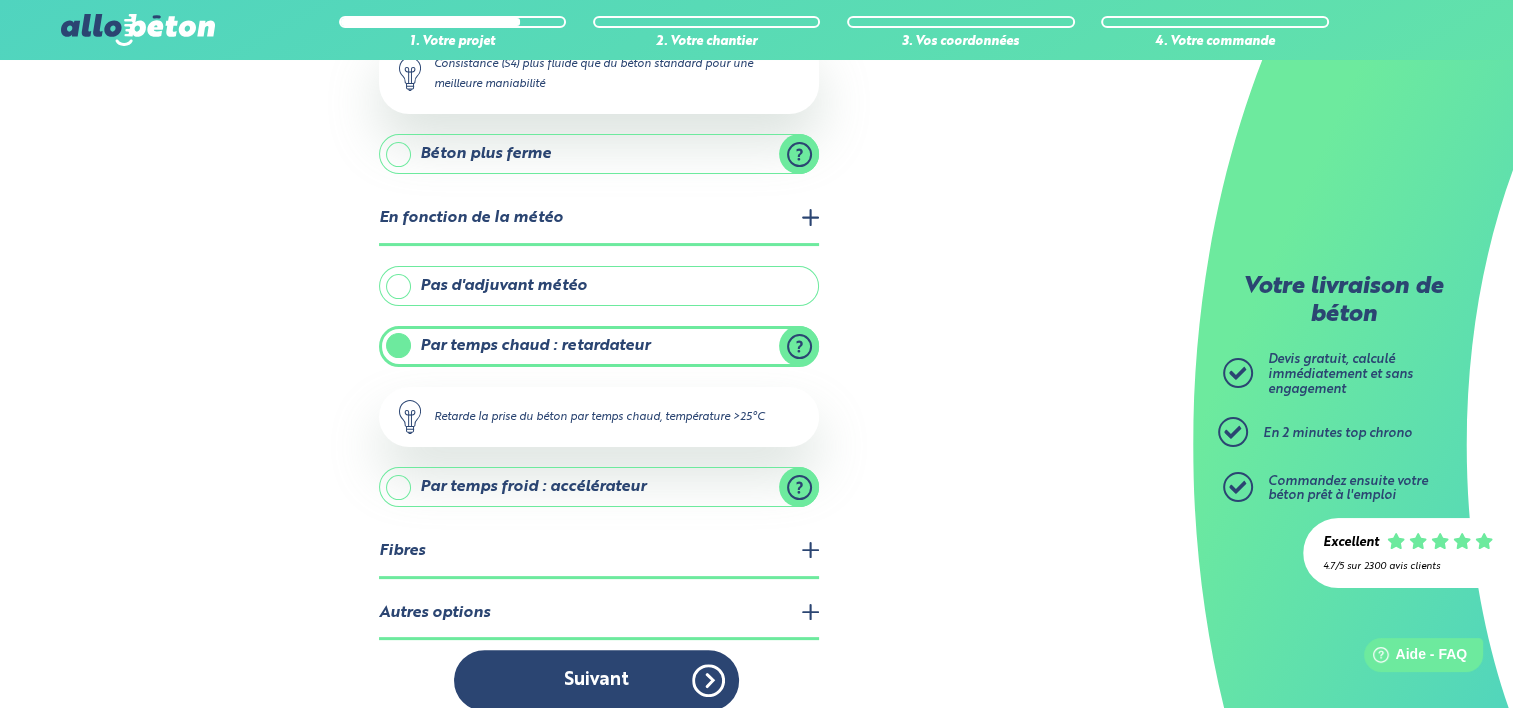 scroll, scrollTop: 356, scrollLeft: 0, axis: vertical 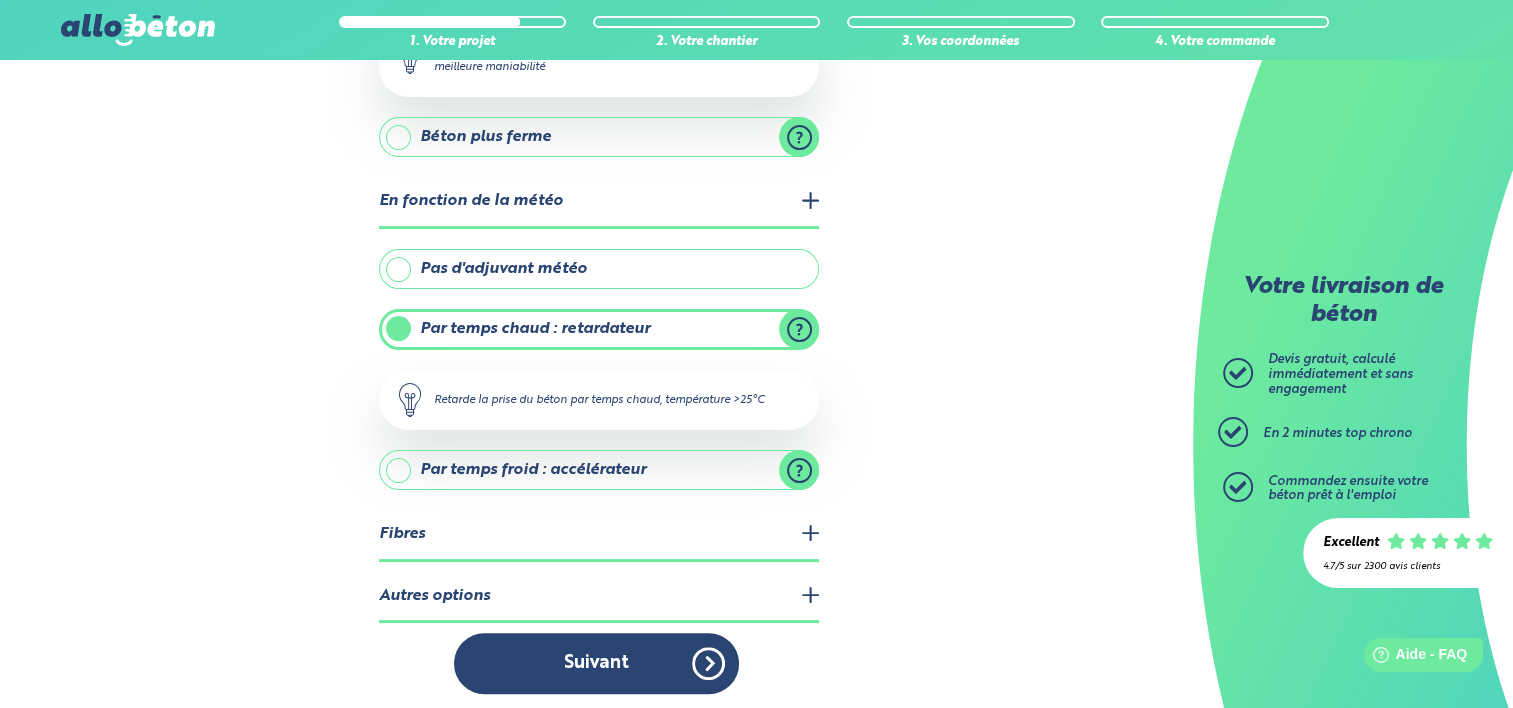 click on "Fibres" at bounding box center (599, 535) 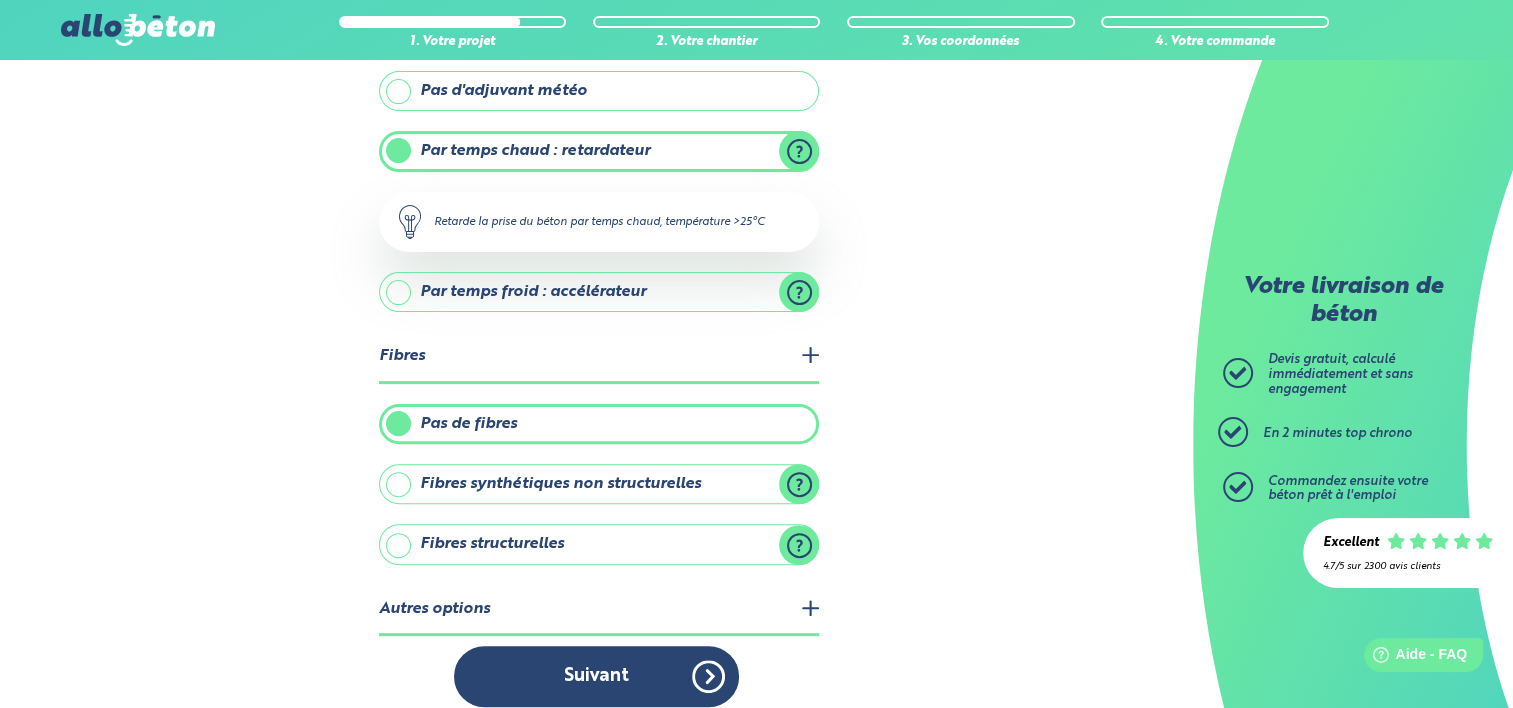 scroll, scrollTop: 544, scrollLeft: 0, axis: vertical 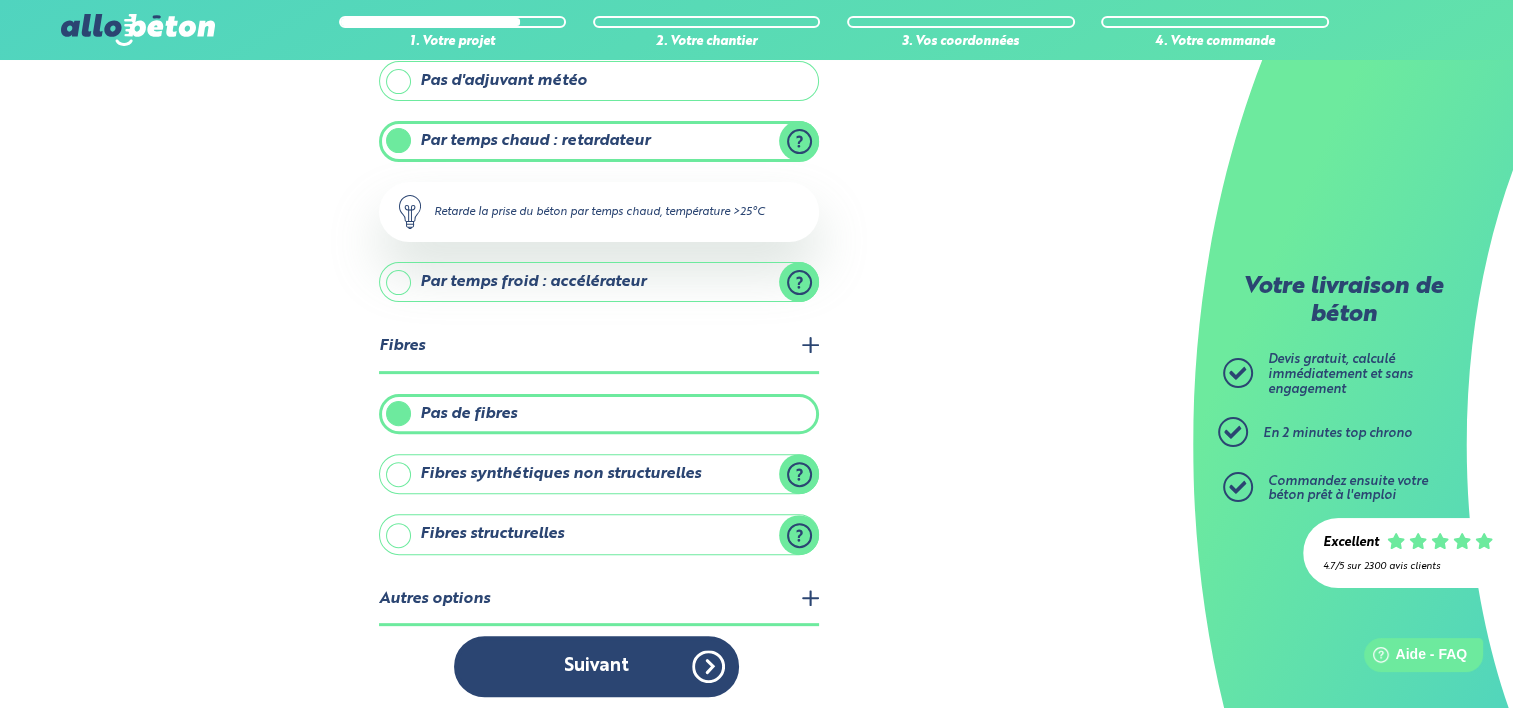 click on "Fibres structurelles" at bounding box center [599, 534] 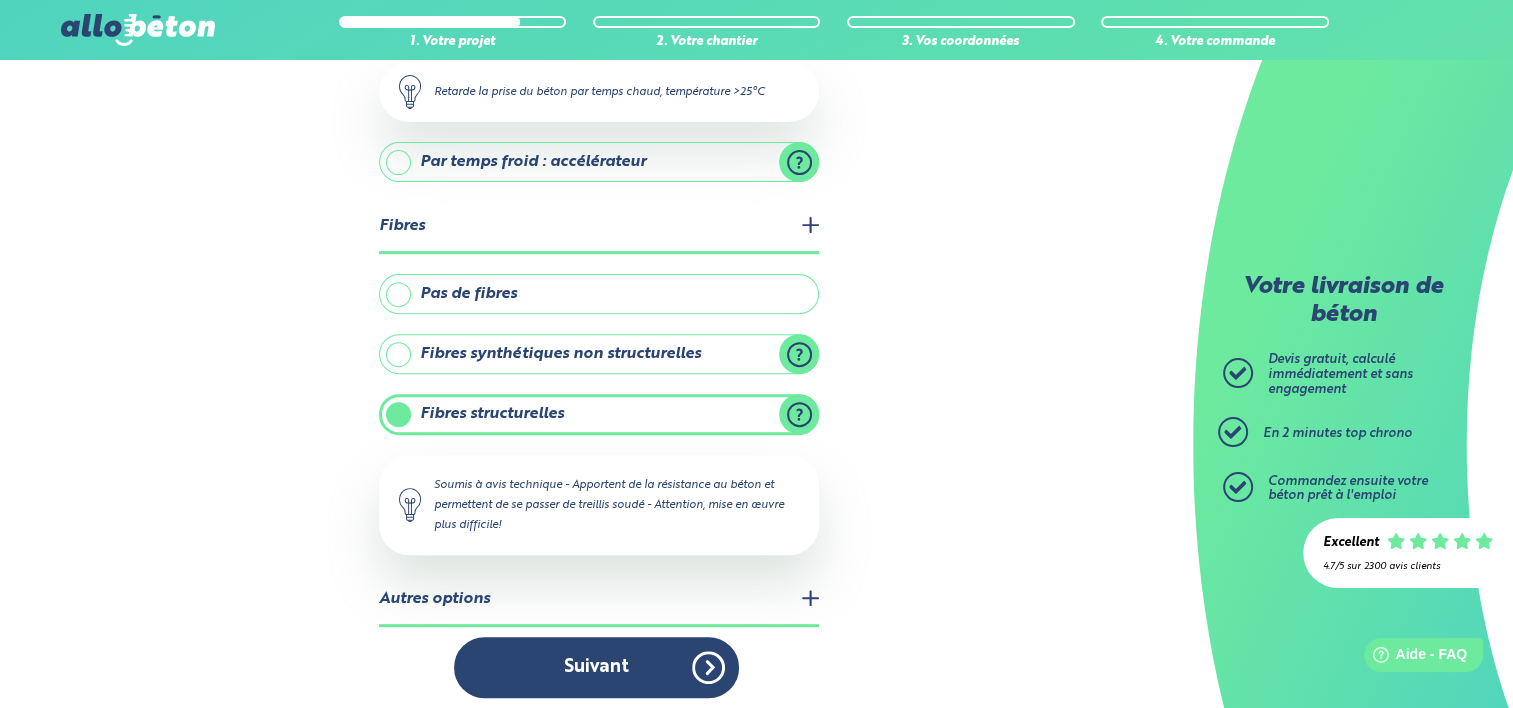 scroll, scrollTop: 665, scrollLeft: 0, axis: vertical 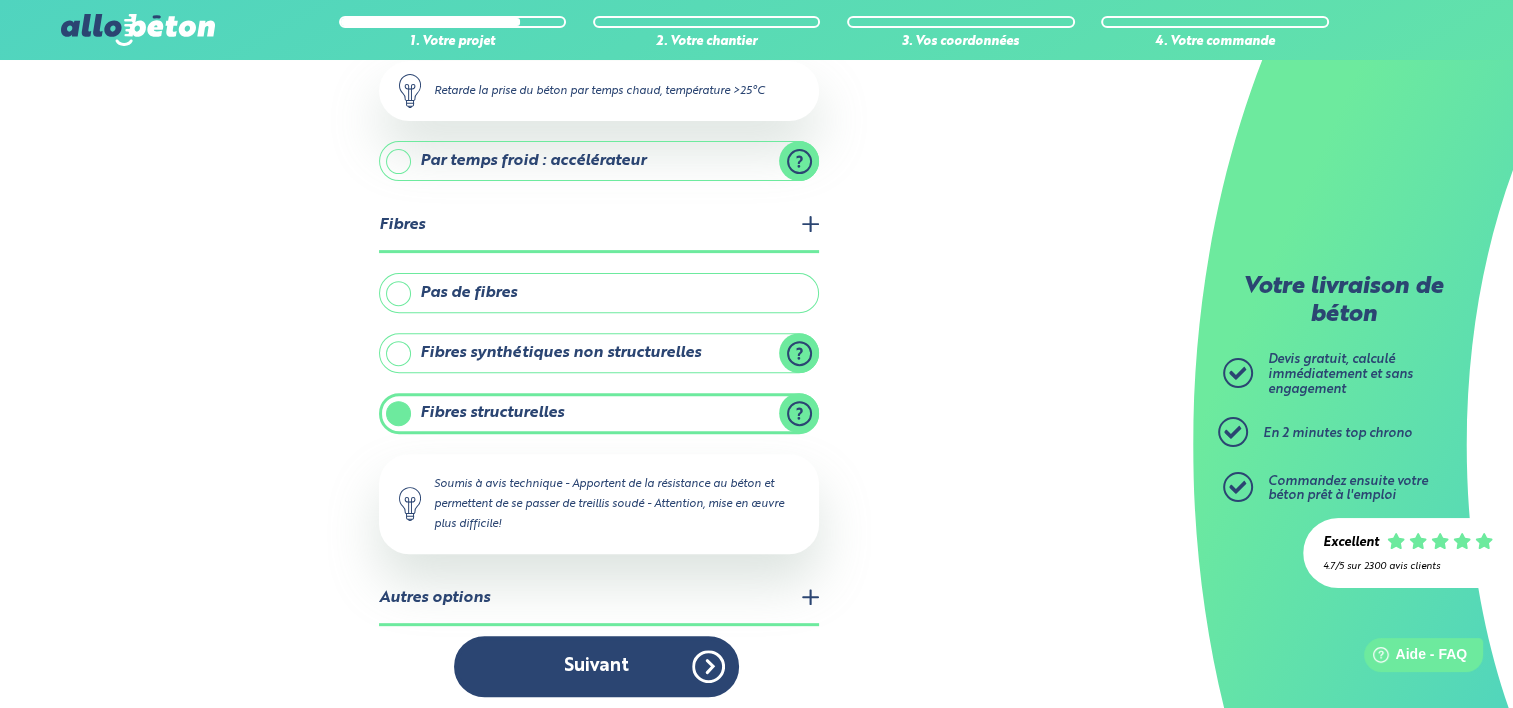 click on "Autres options" at bounding box center [599, 599] 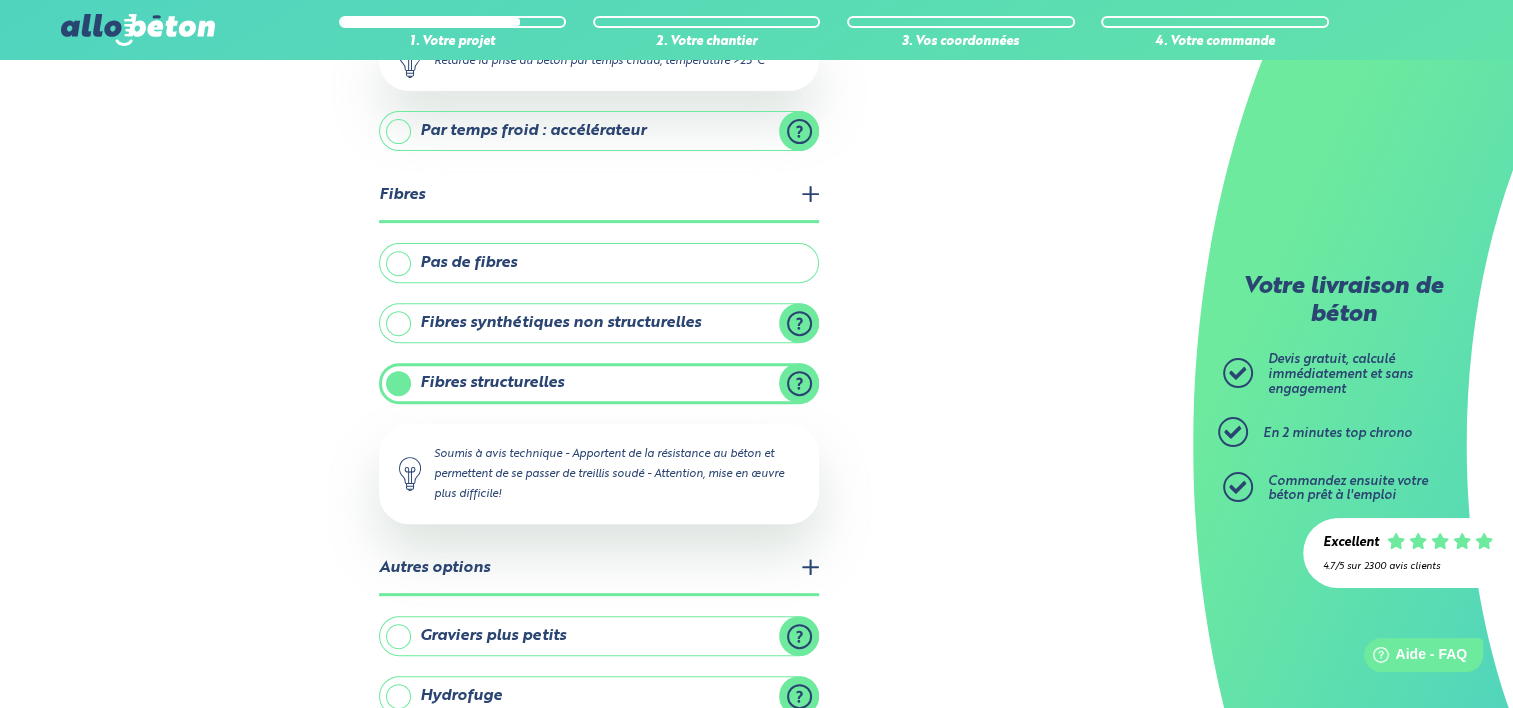 scroll, scrollTop: 795, scrollLeft: 0, axis: vertical 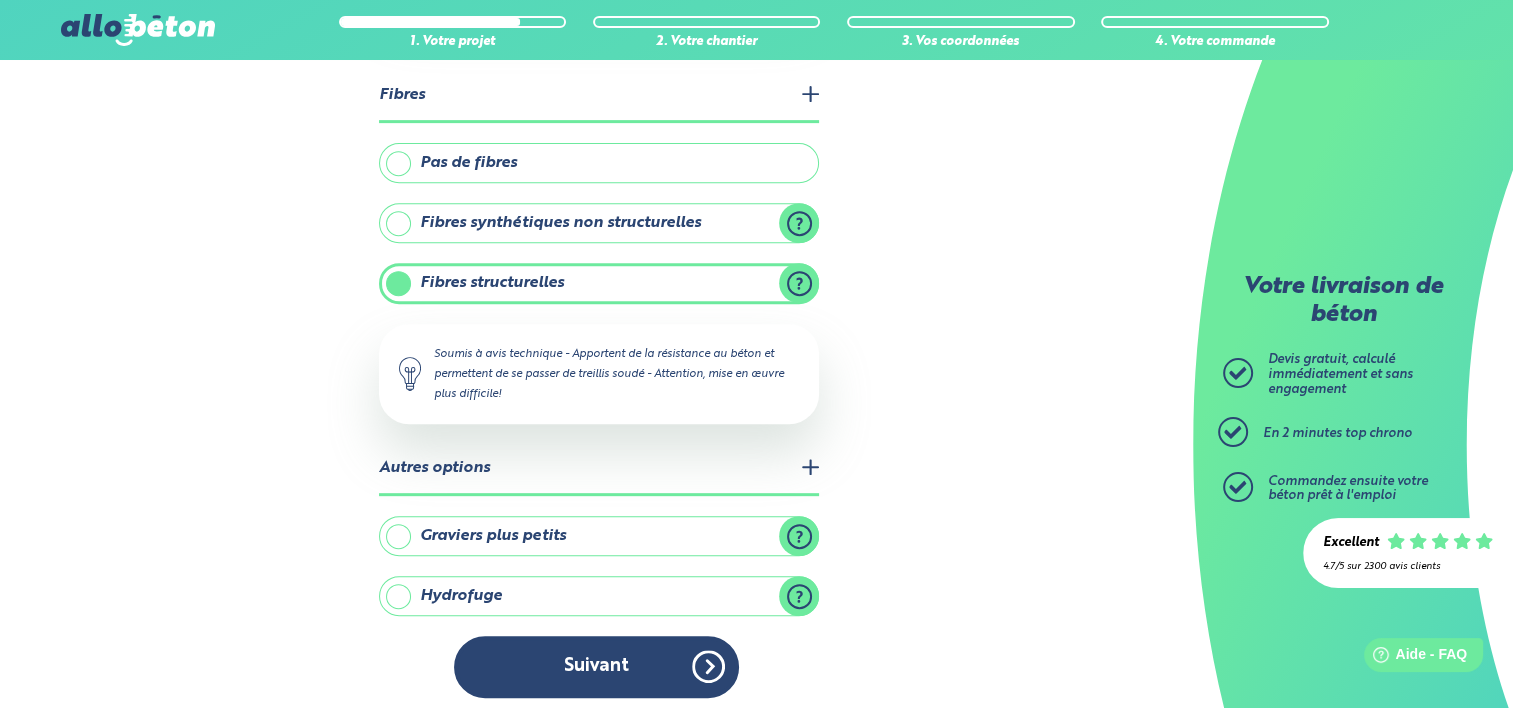 click on "Hydrofuge" at bounding box center [599, 596] 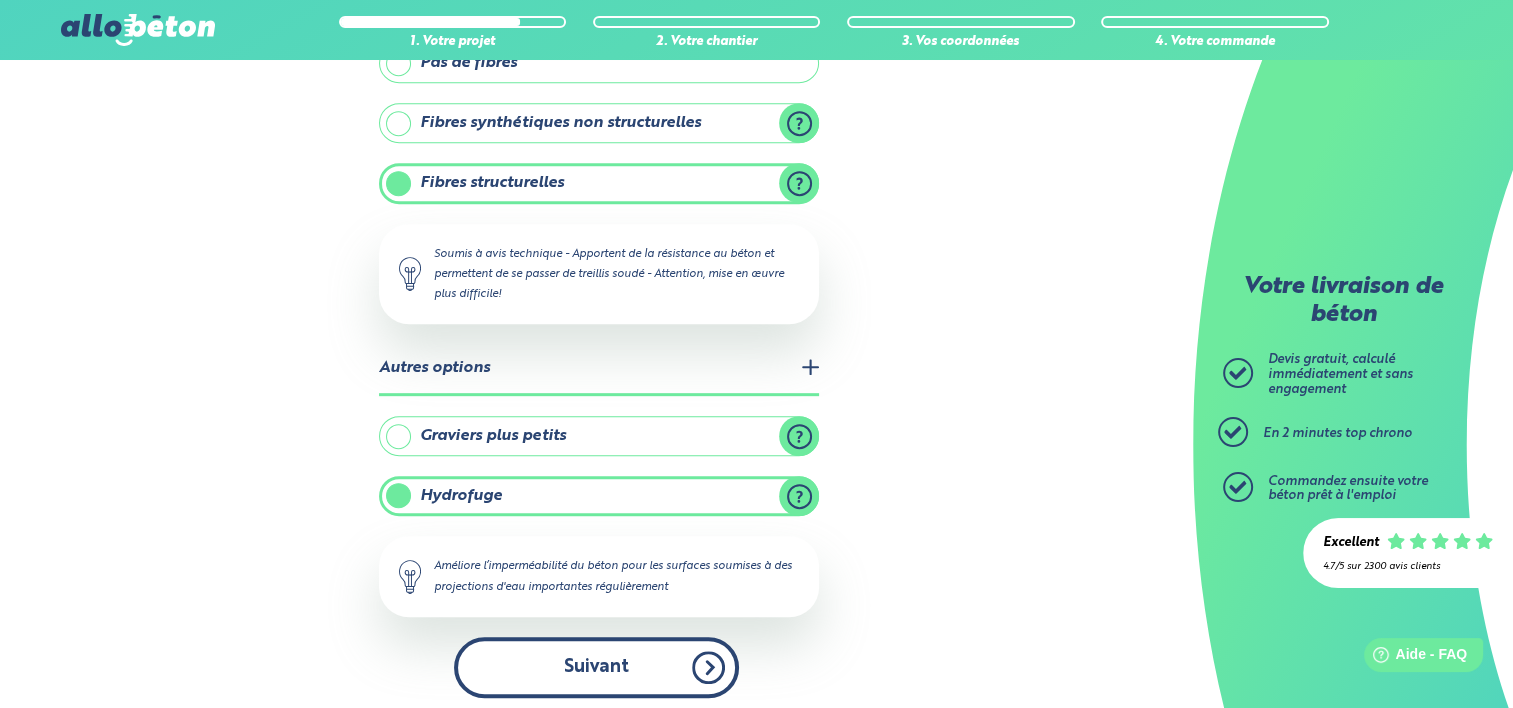 click on "Suivant" at bounding box center (596, 667) 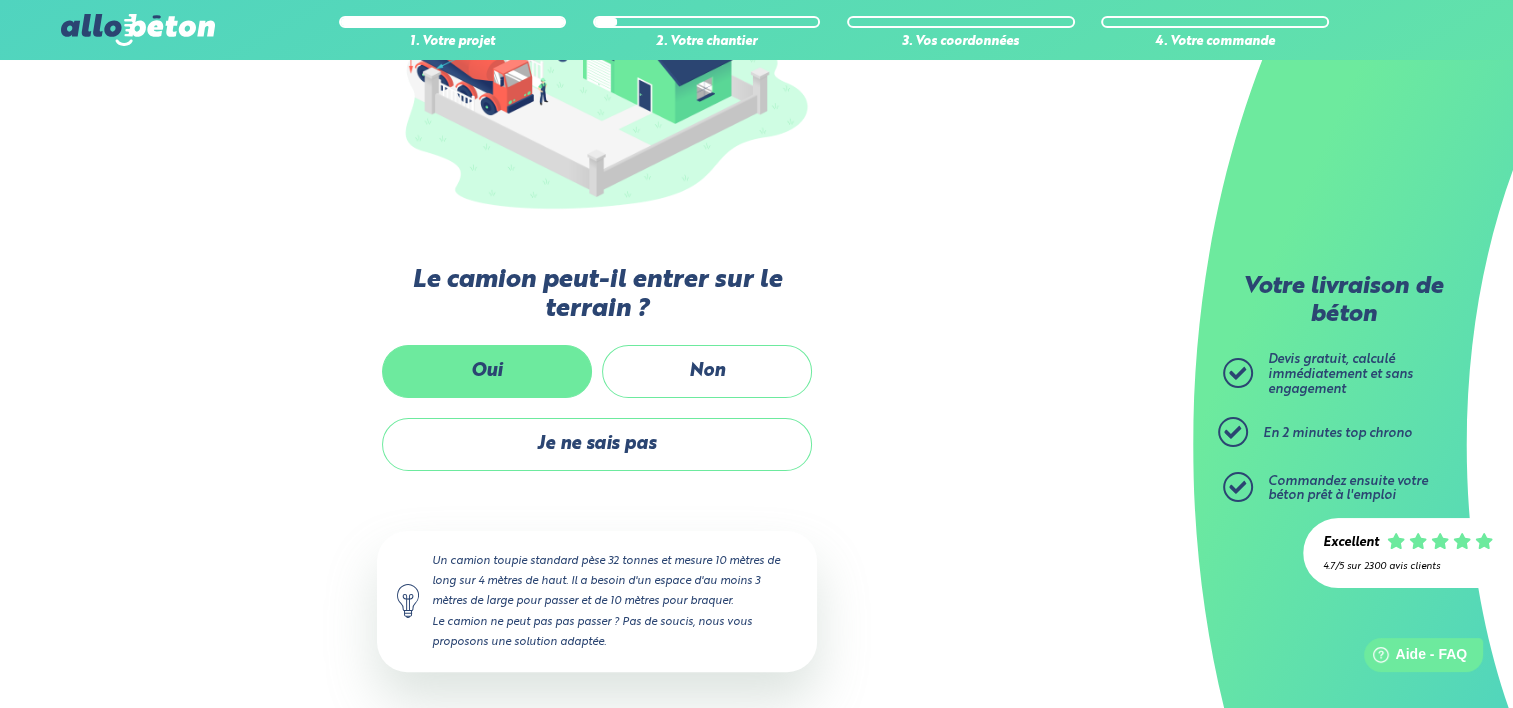 click on "Oui" at bounding box center [487, 371] 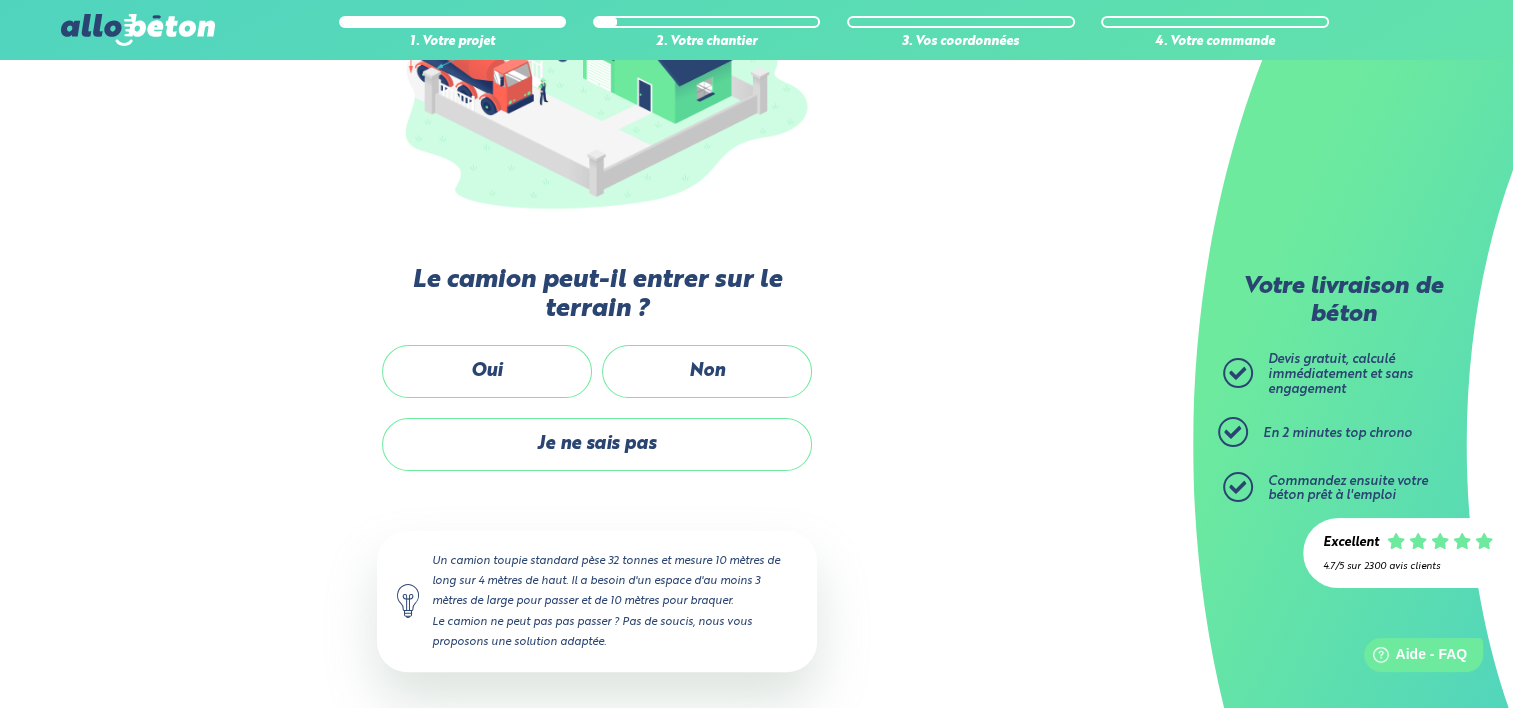 scroll, scrollTop: 0, scrollLeft: 0, axis: both 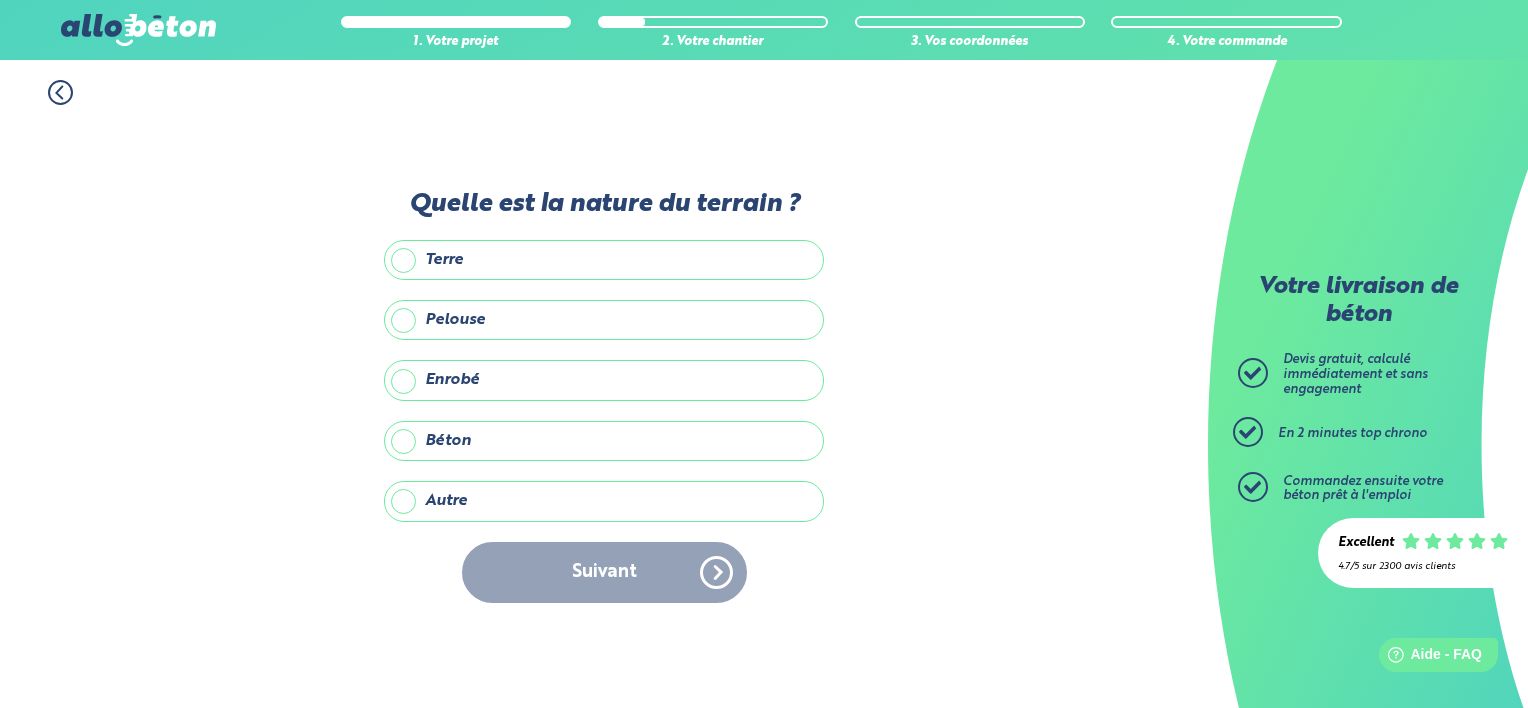 click on "Terre" at bounding box center [604, 260] 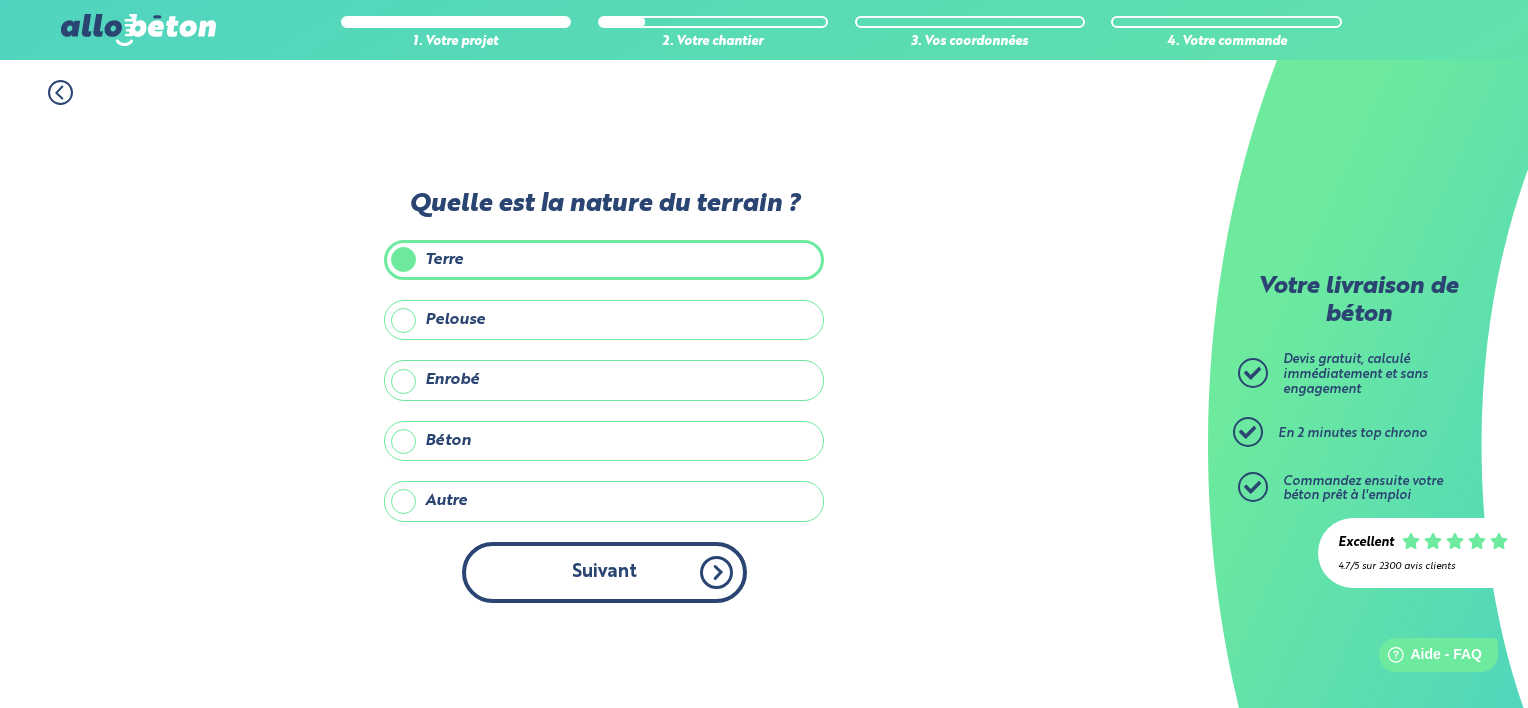 click on "Suivant" at bounding box center (604, 572) 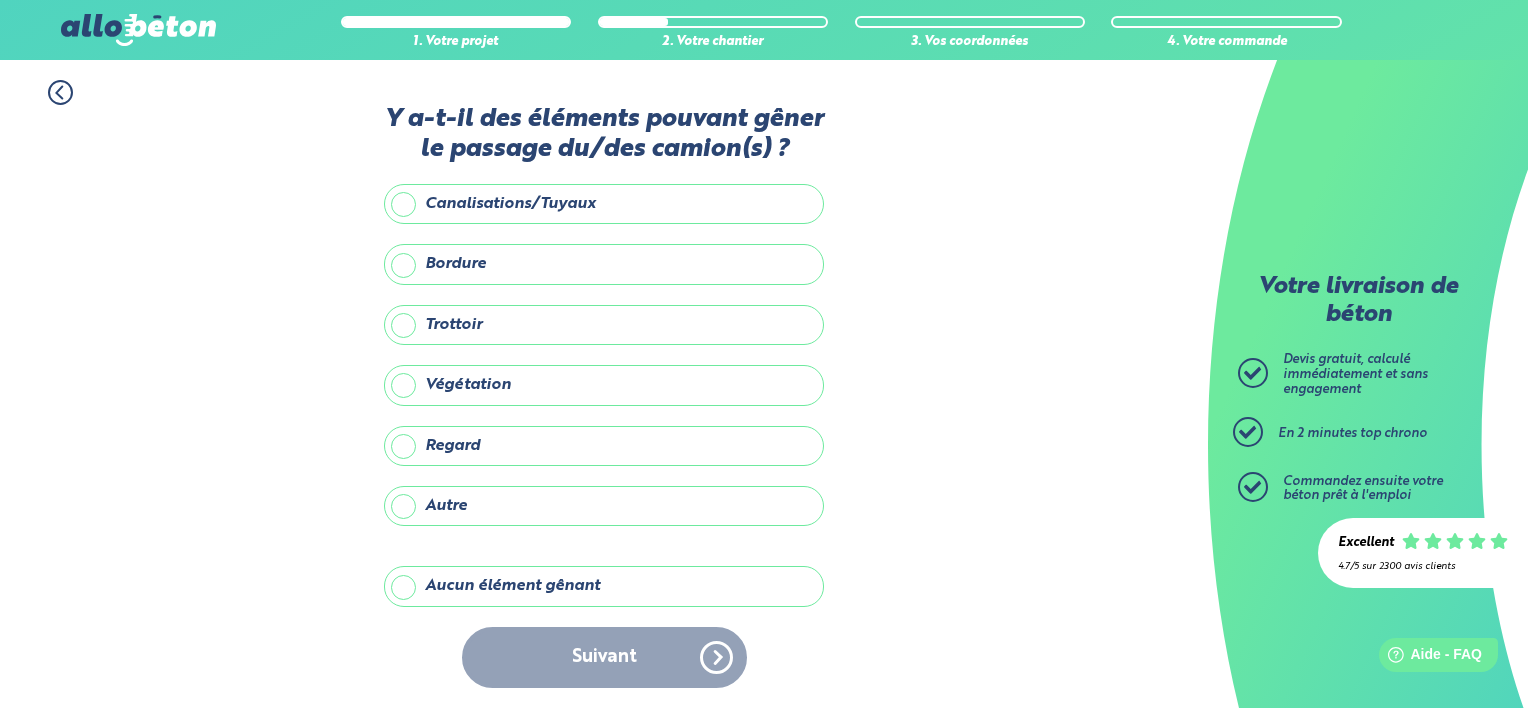 click on "Aucun élément gênant" at bounding box center [604, 586] 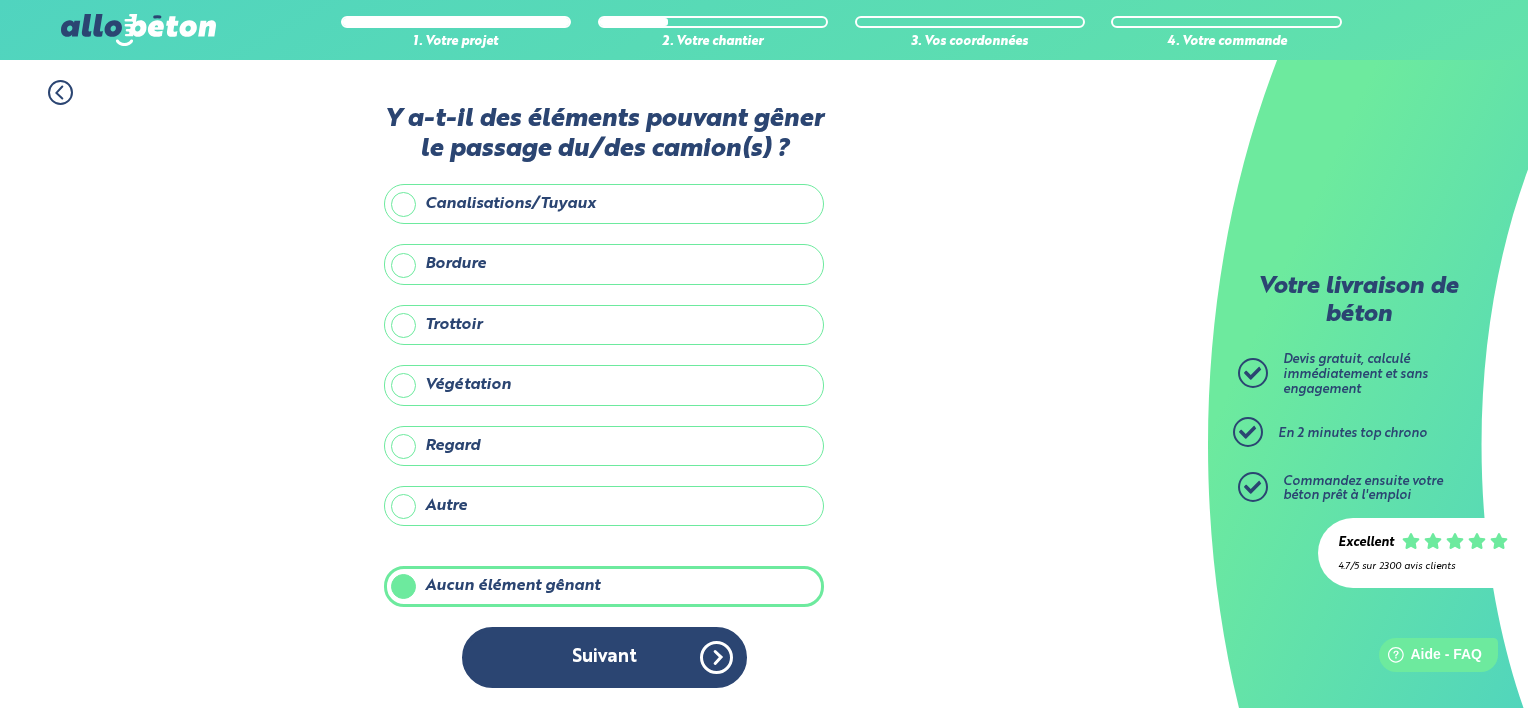 click on "Y a-t-il des éléments pouvant gêner le passage du/des camion(s) ?                               Canalisations/Tuyaux
Bordure
Trottoir
Végétation
Regard
Autre
Quels sont les éléments gênants ?
Aucun élément gênant
Suivant" at bounding box center [604, 406] 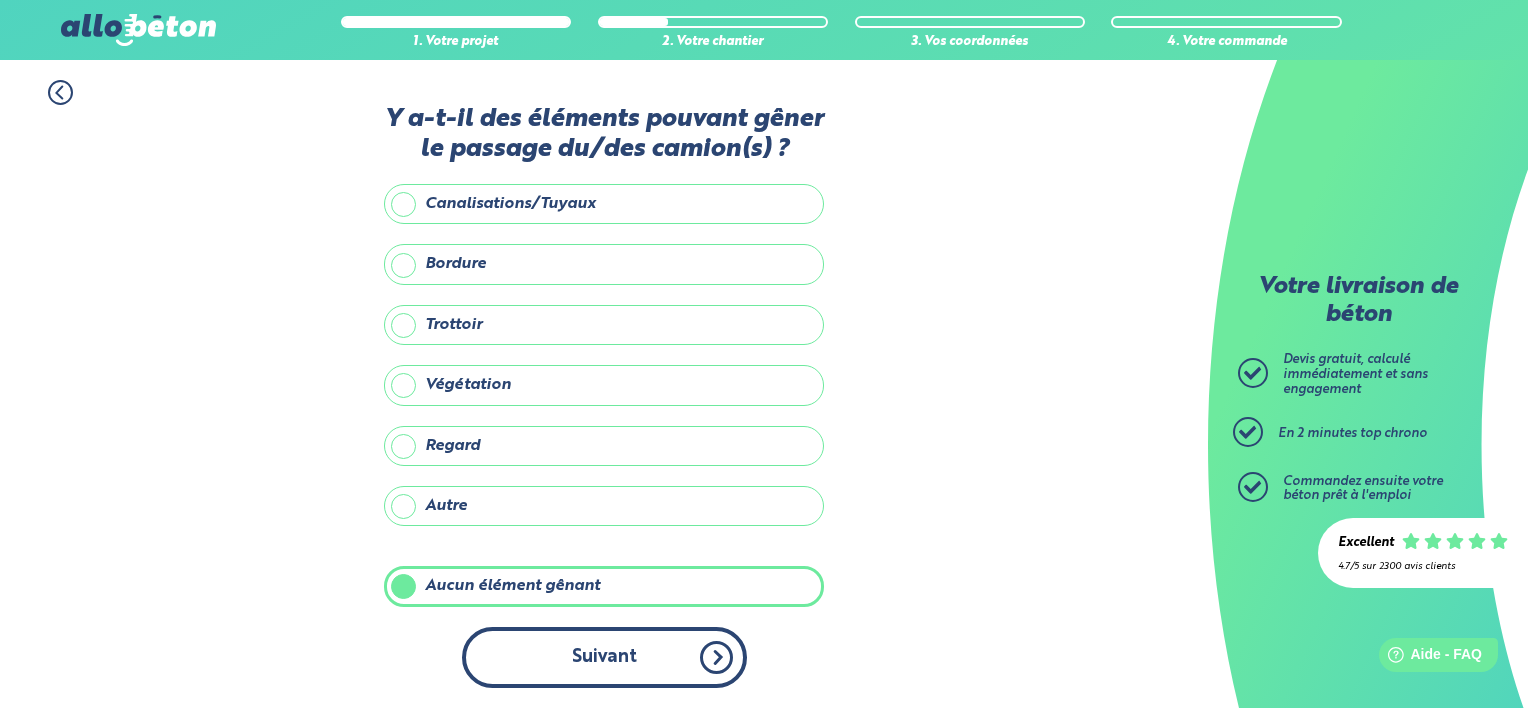 click on "Suivant" at bounding box center [604, 657] 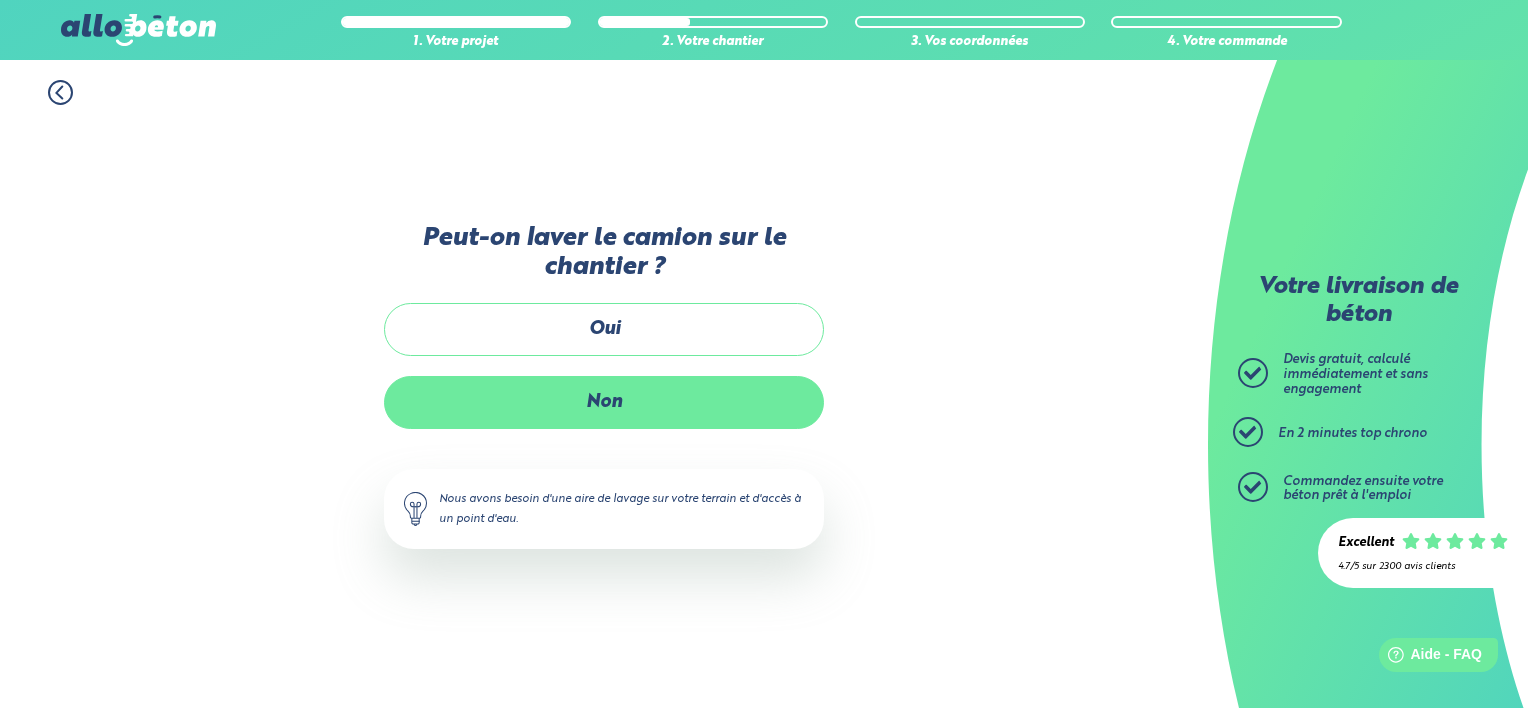 click on "Non" at bounding box center [604, 402] 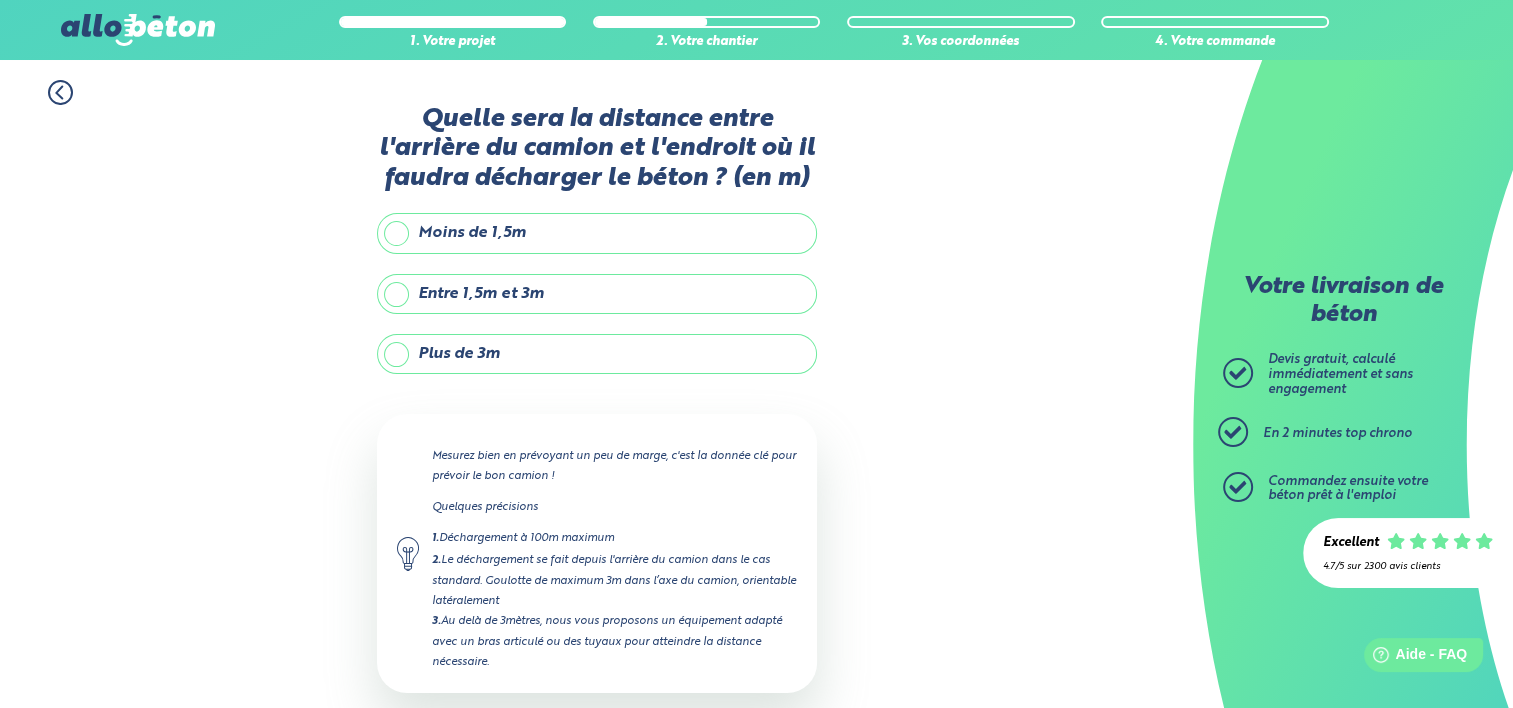 click on "Plus de 3m" at bounding box center [597, 354] 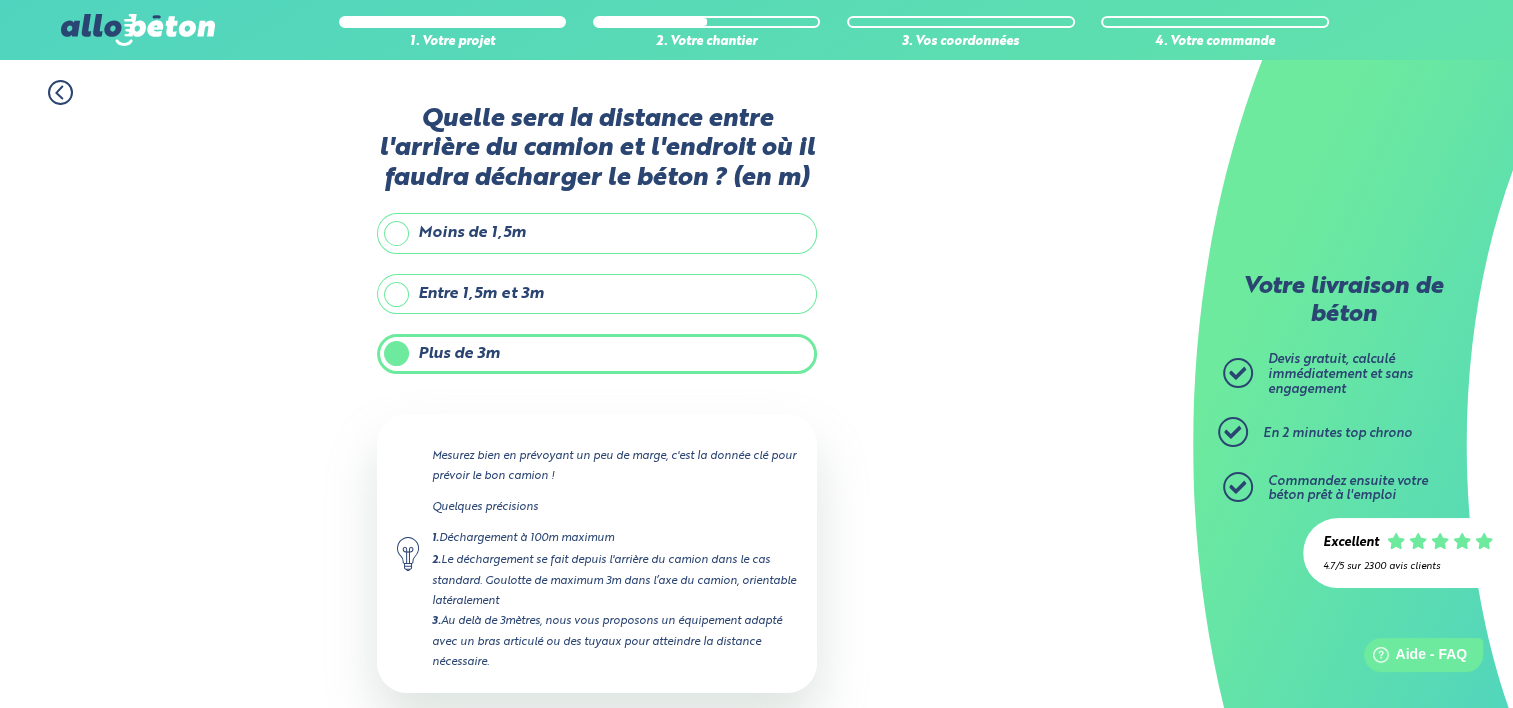 type 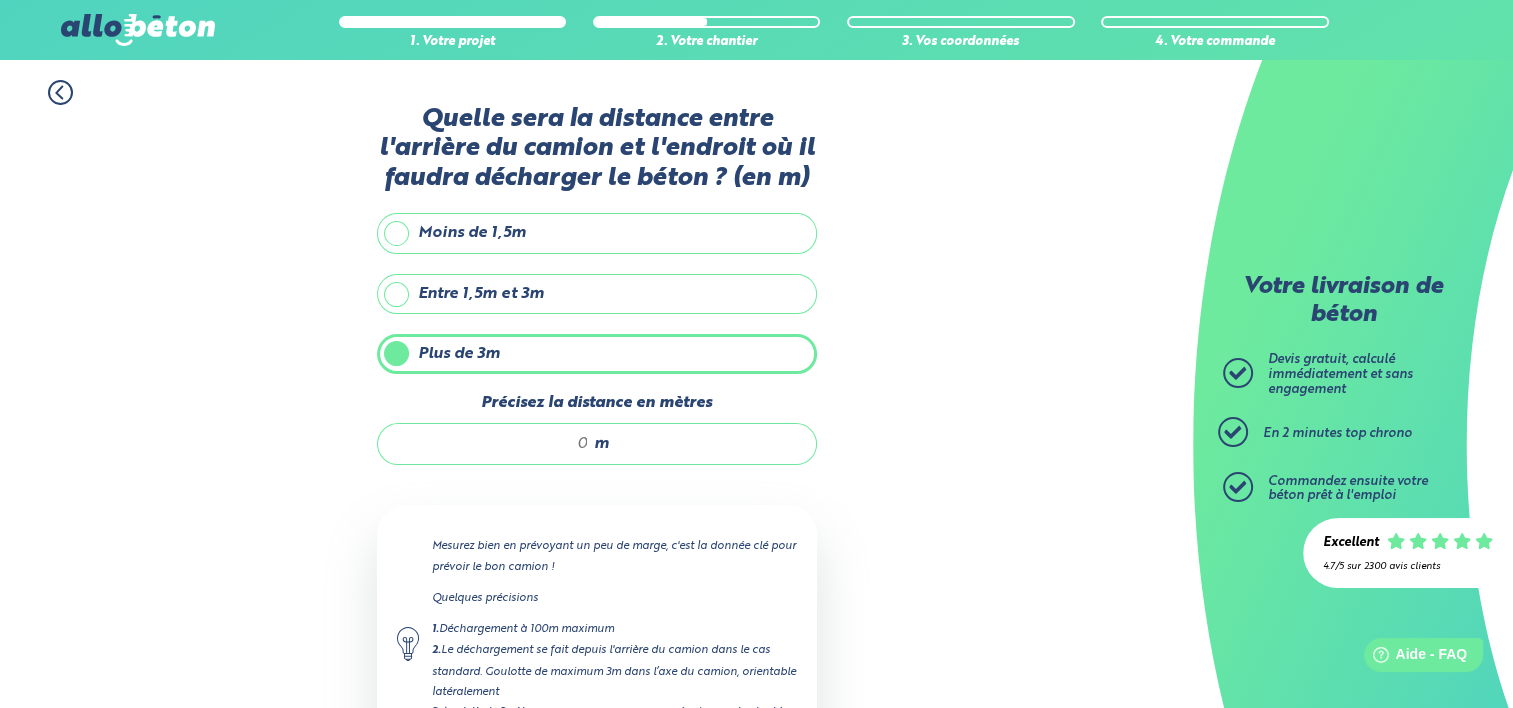 click on "Plus de 3m" at bounding box center [597, 354] 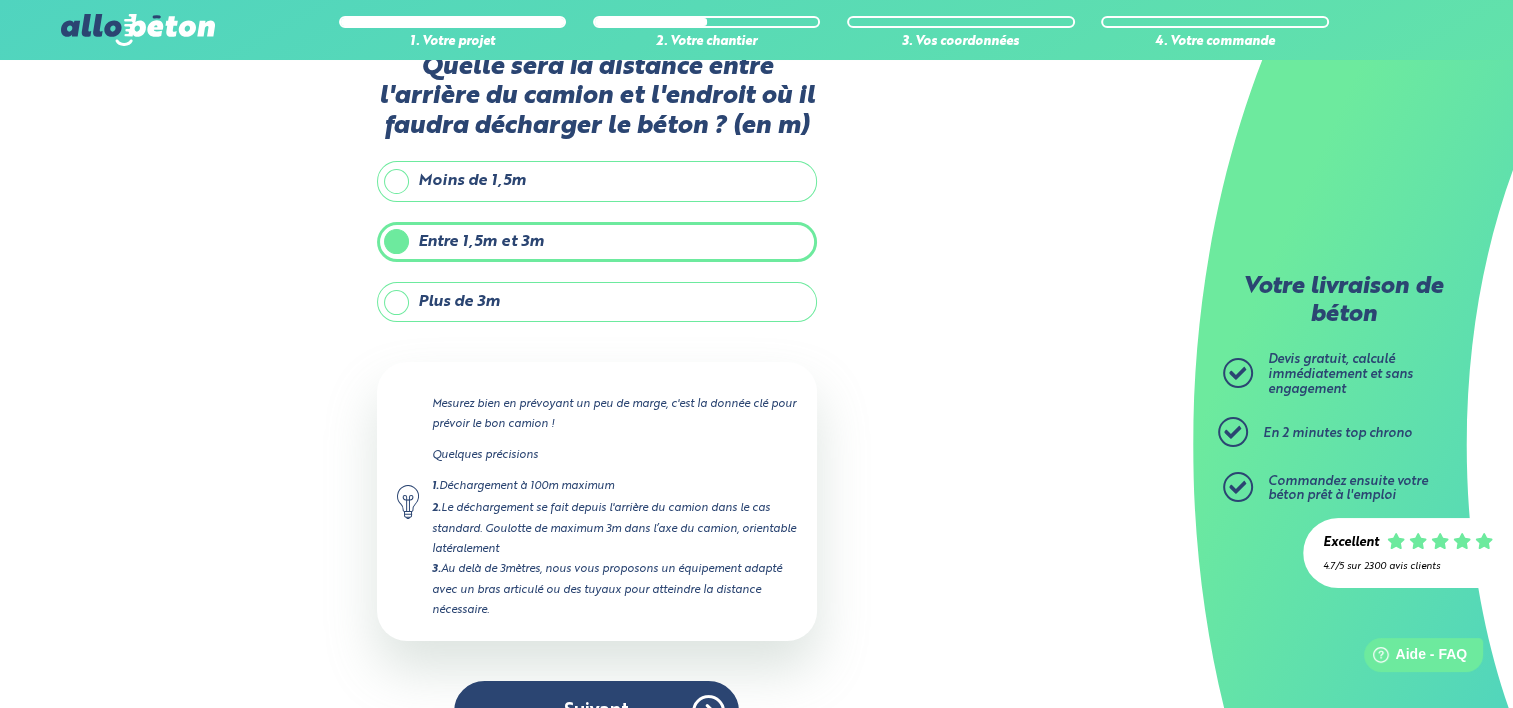 scroll, scrollTop: 100, scrollLeft: 0, axis: vertical 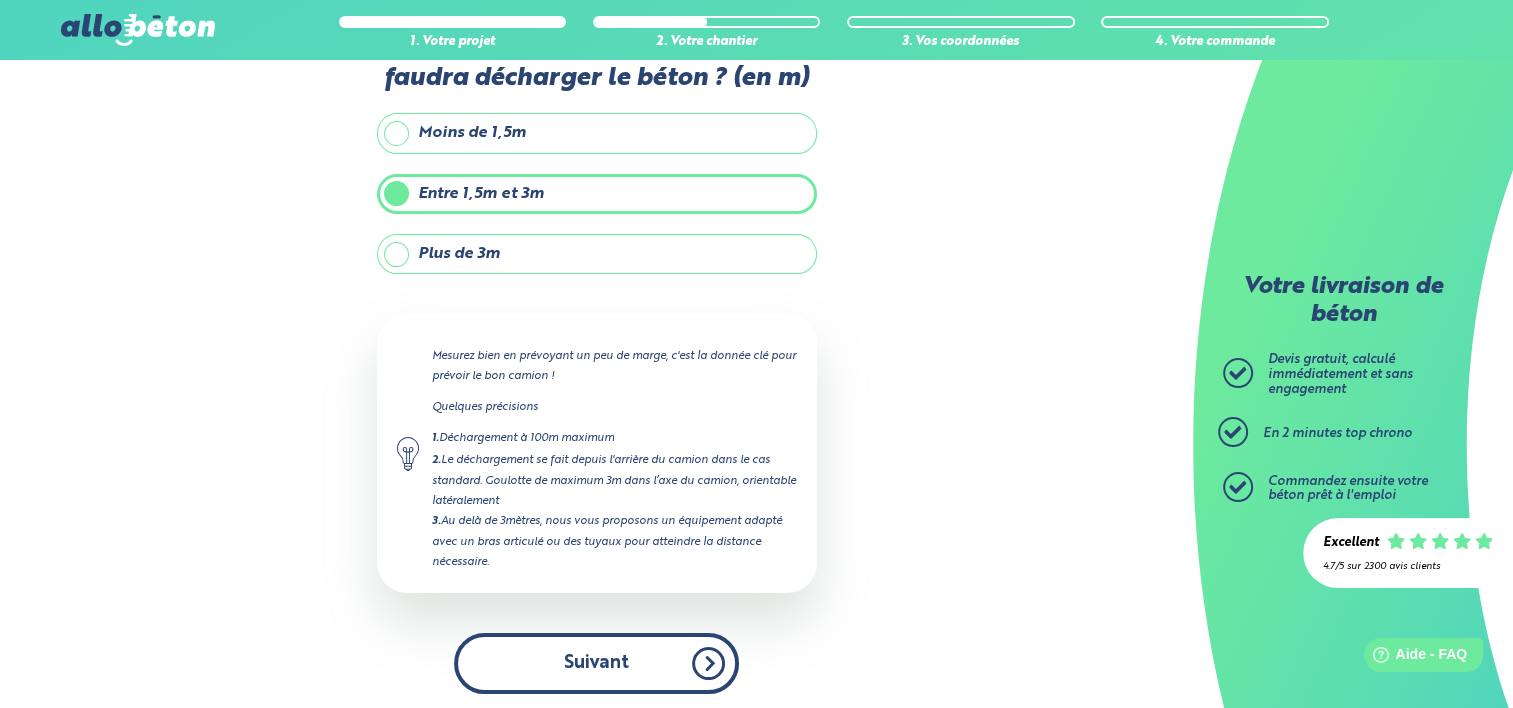 click on "Suivant" at bounding box center (596, 663) 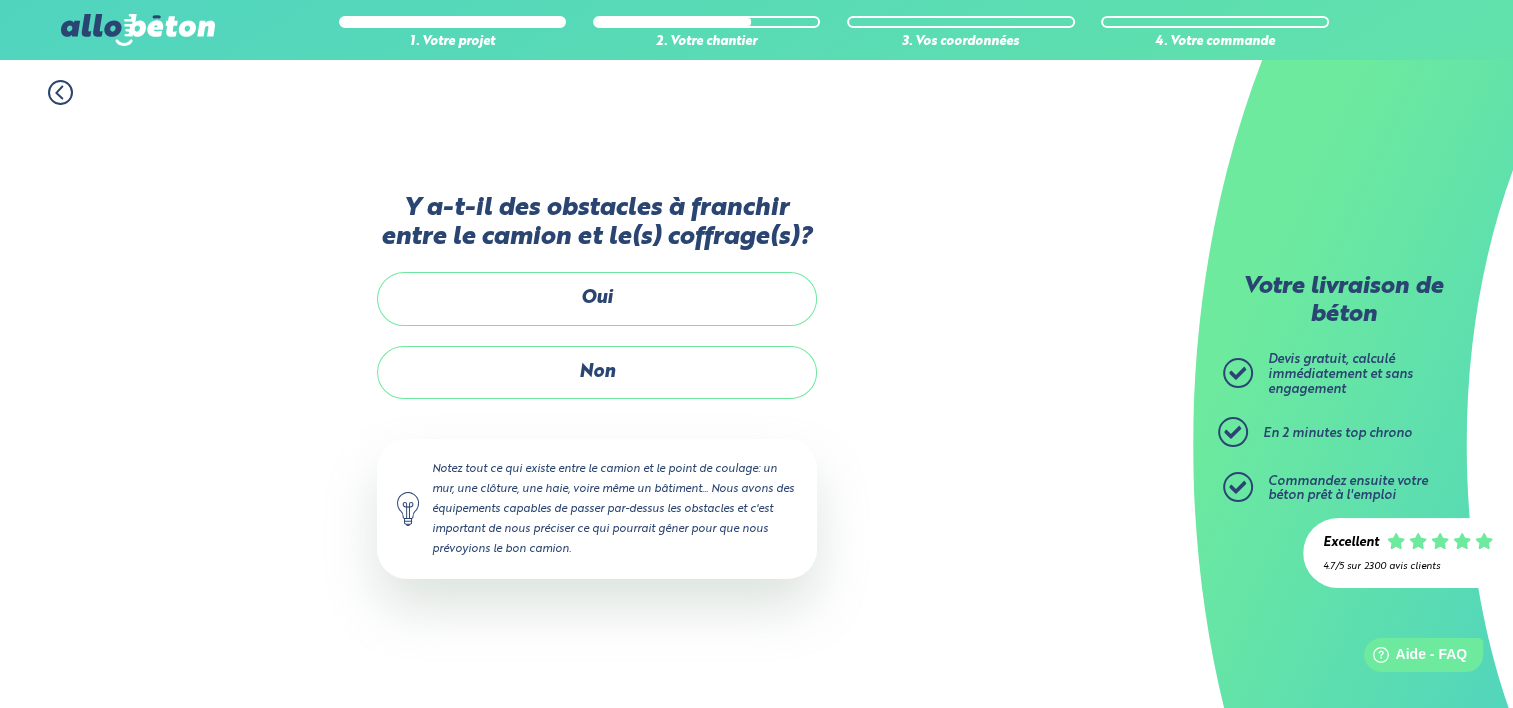 scroll, scrollTop: 0, scrollLeft: 0, axis: both 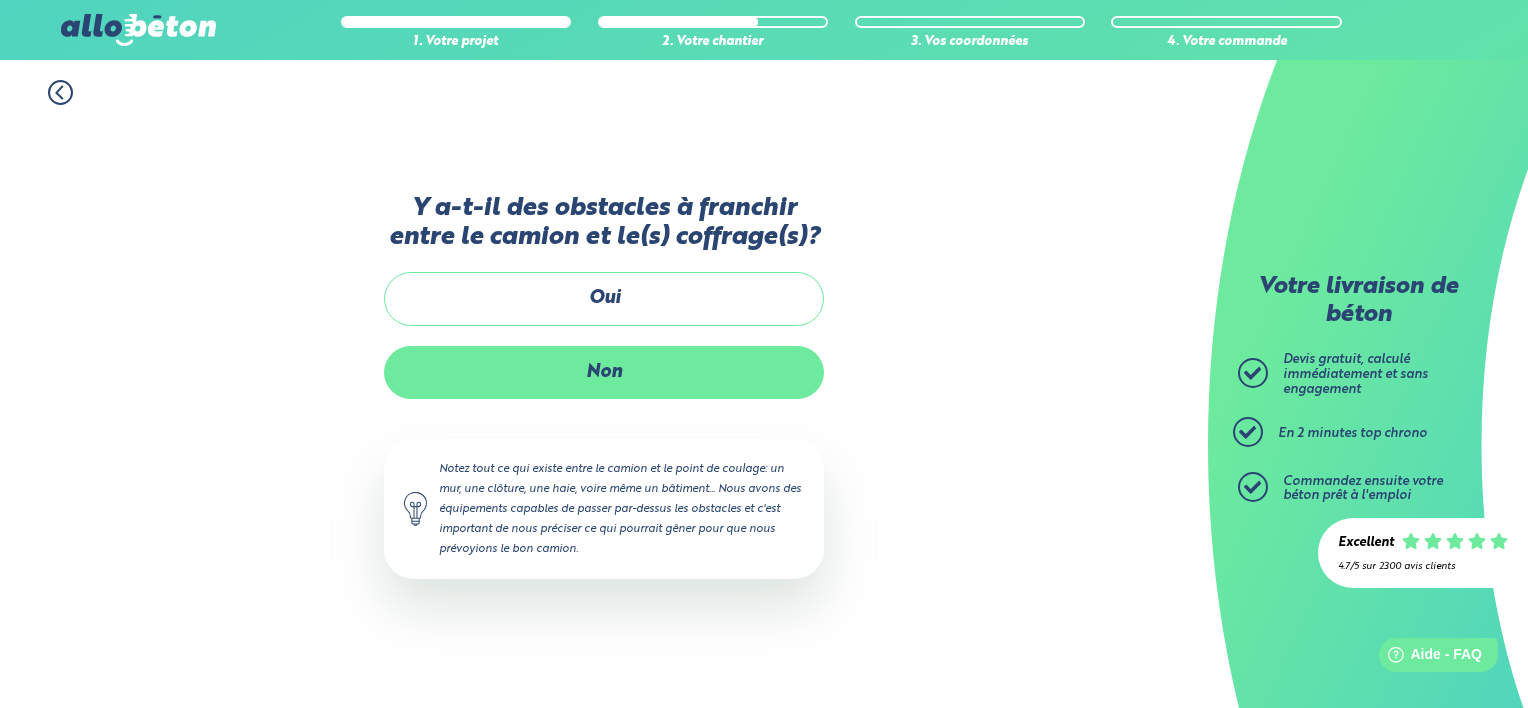 click on "Non" at bounding box center [604, 372] 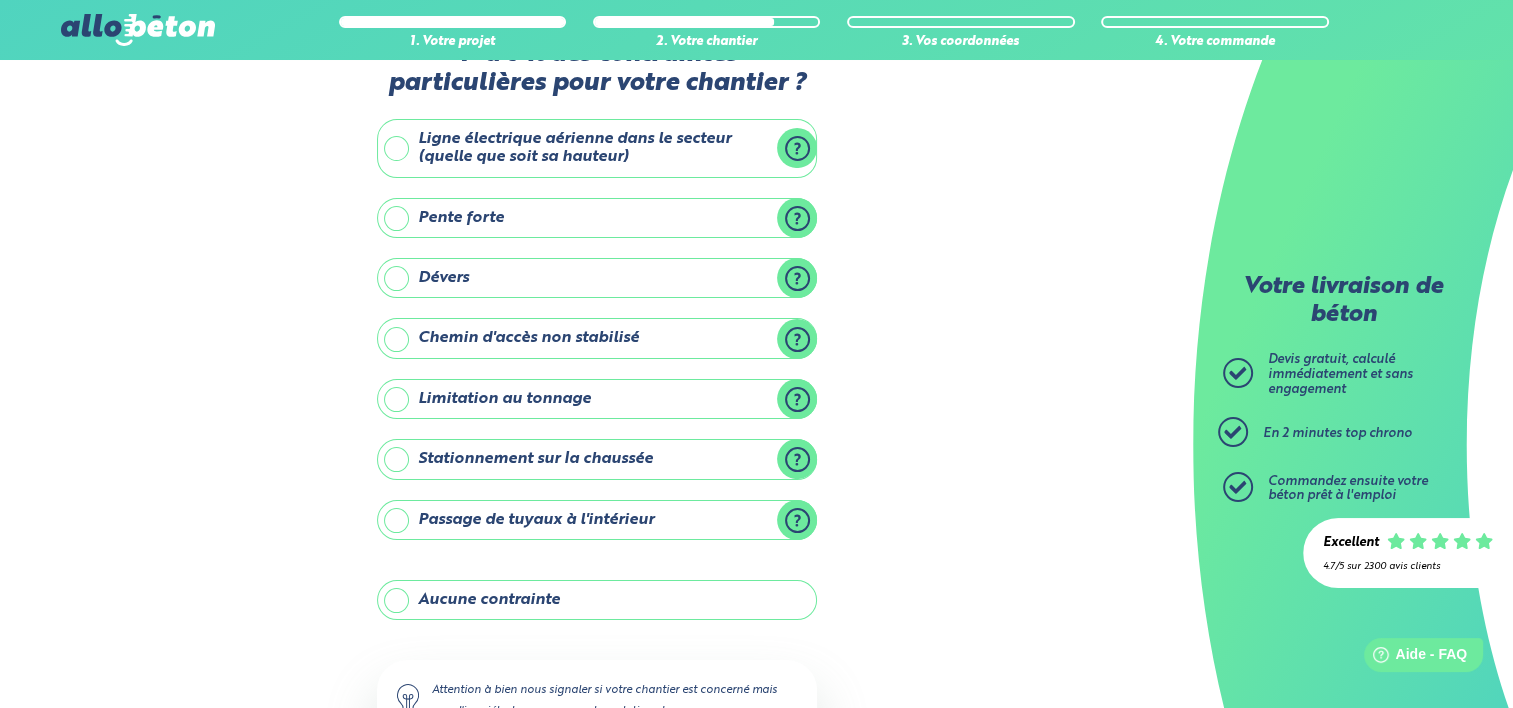 scroll, scrollTop: 100, scrollLeft: 0, axis: vertical 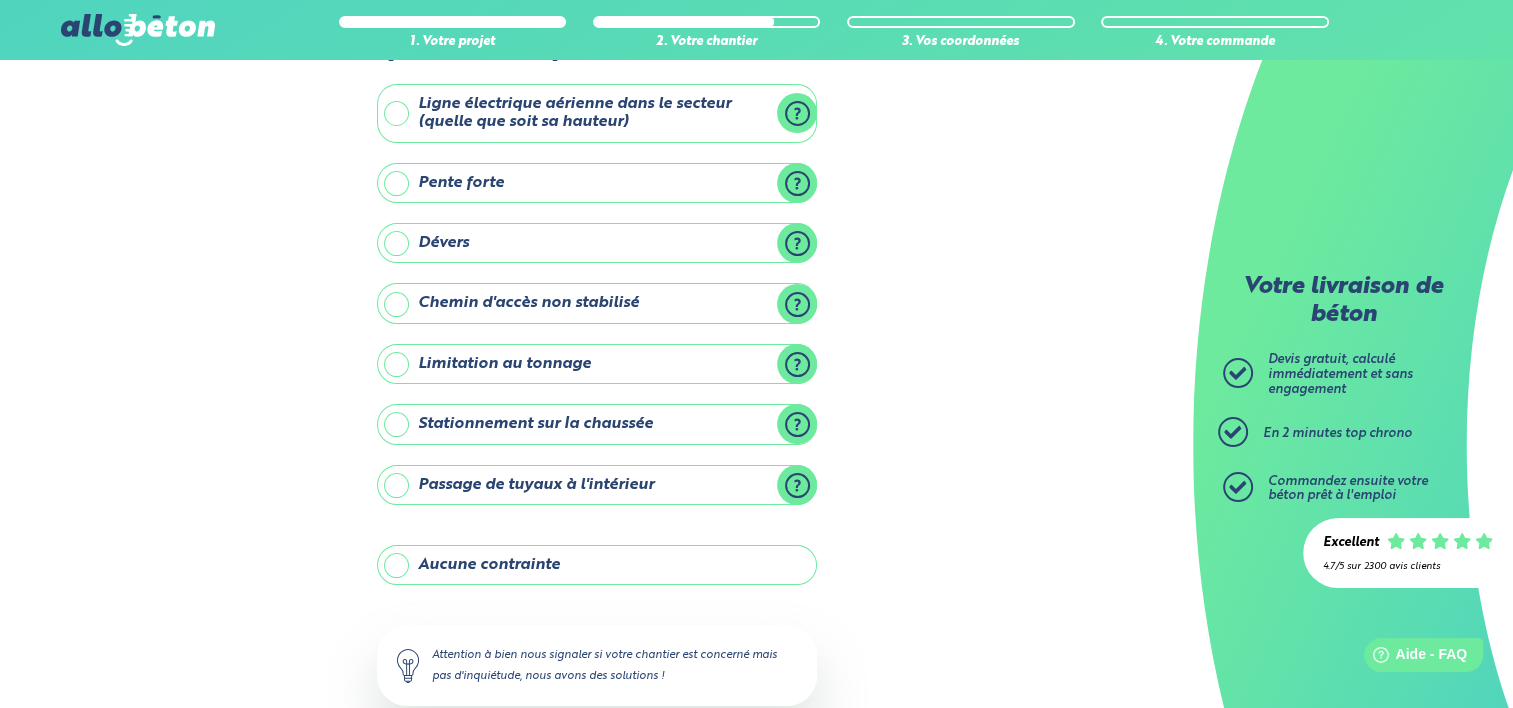 drag, startPoint x: 393, startPoint y: 560, endPoint x: 466, endPoint y: 585, distance: 77.16217 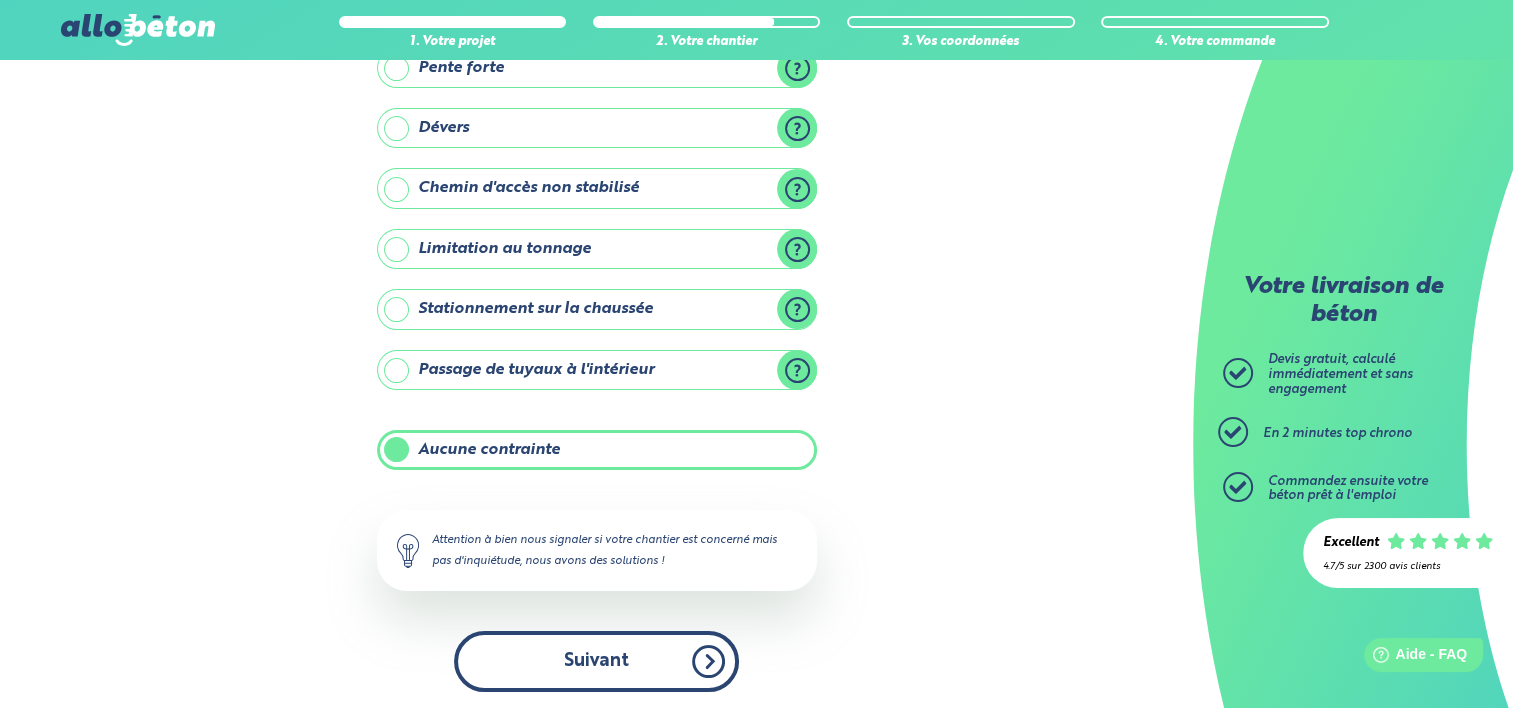 click on "Suivant" at bounding box center [596, 661] 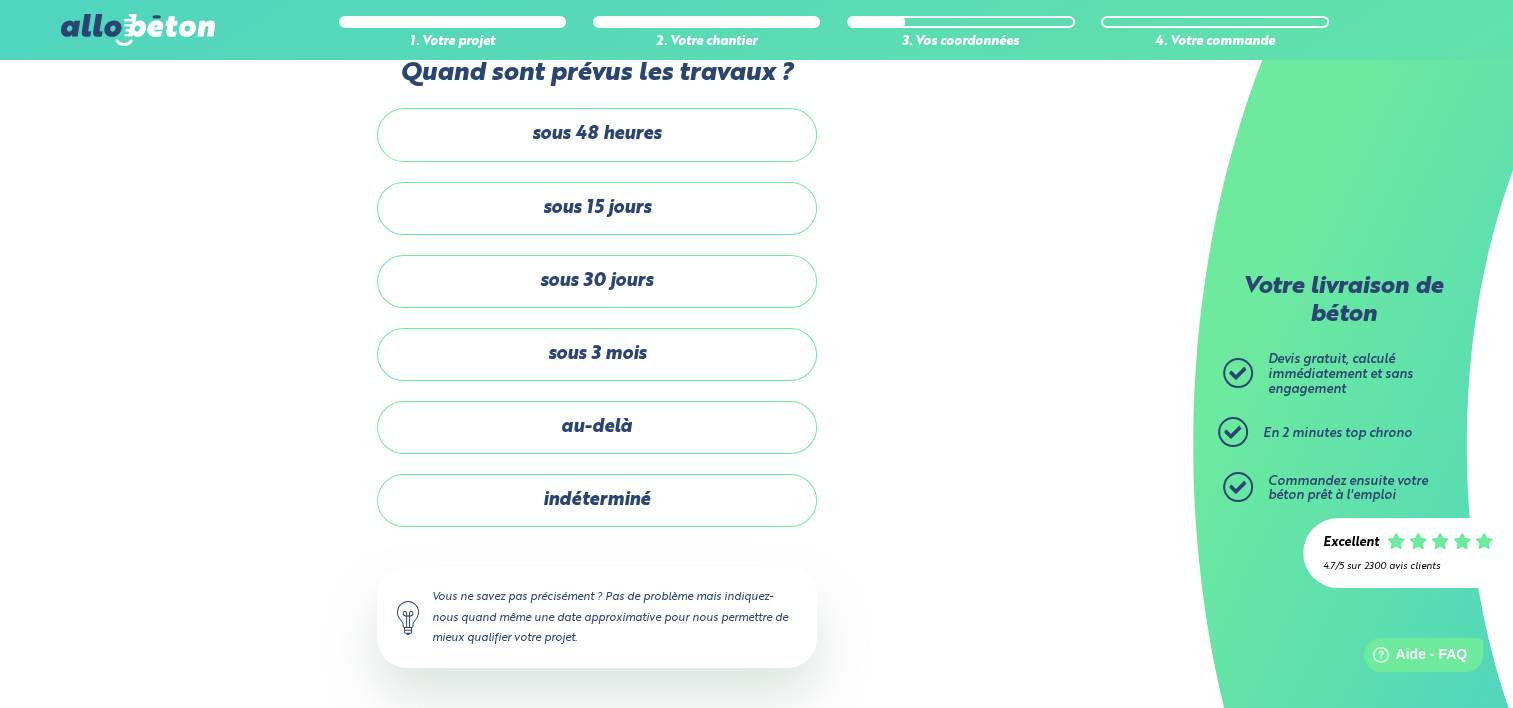 scroll, scrollTop: 43, scrollLeft: 0, axis: vertical 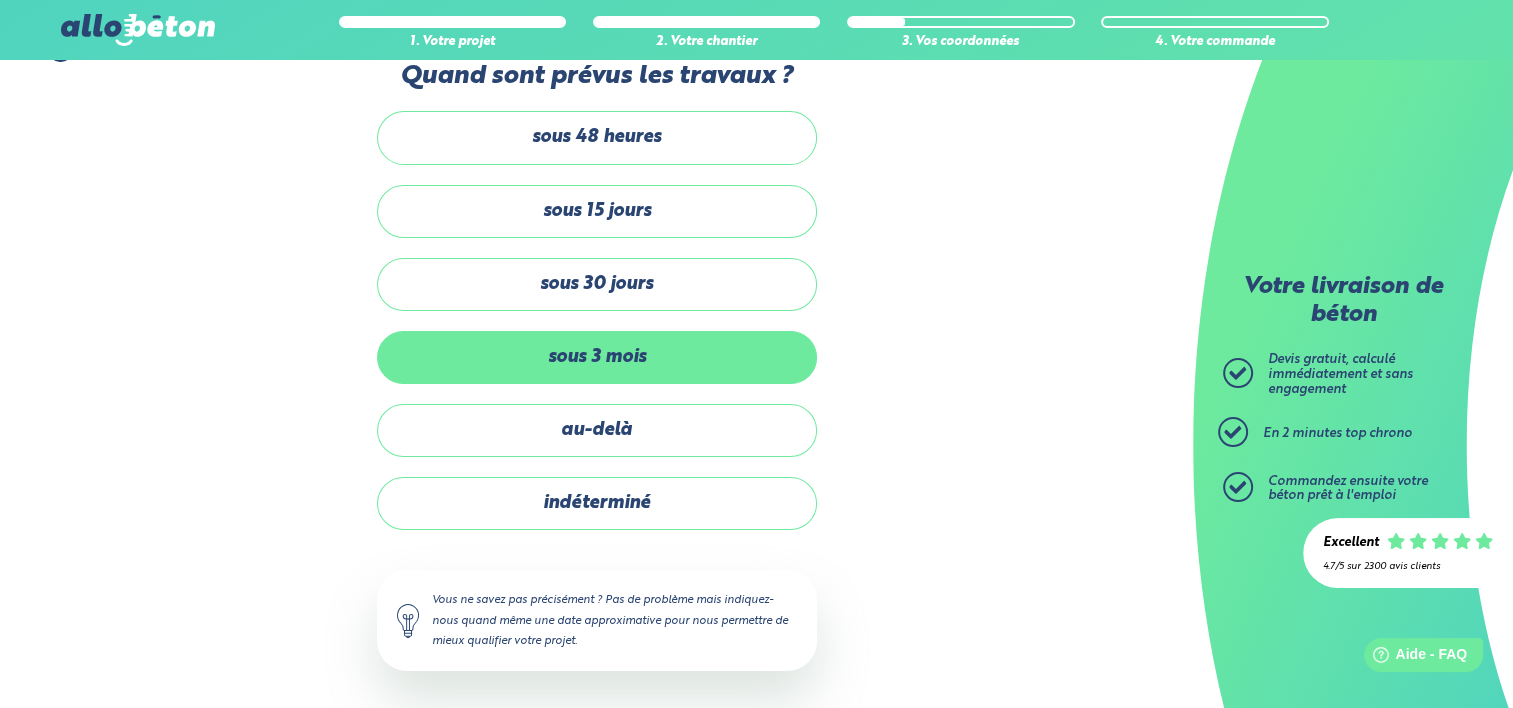 click on "sous 3 mois" at bounding box center (597, 357) 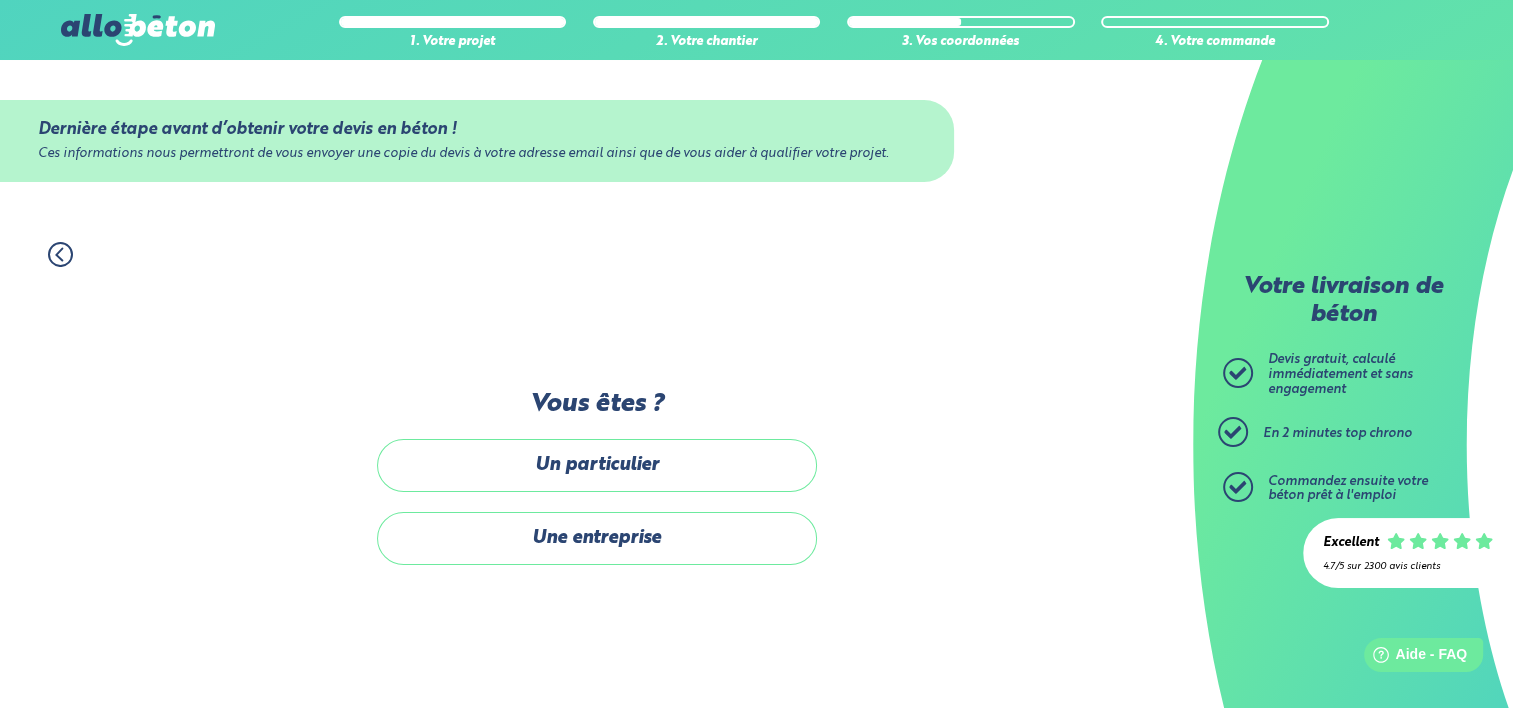 scroll, scrollTop: 0, scrollLeft: 0, axis: both 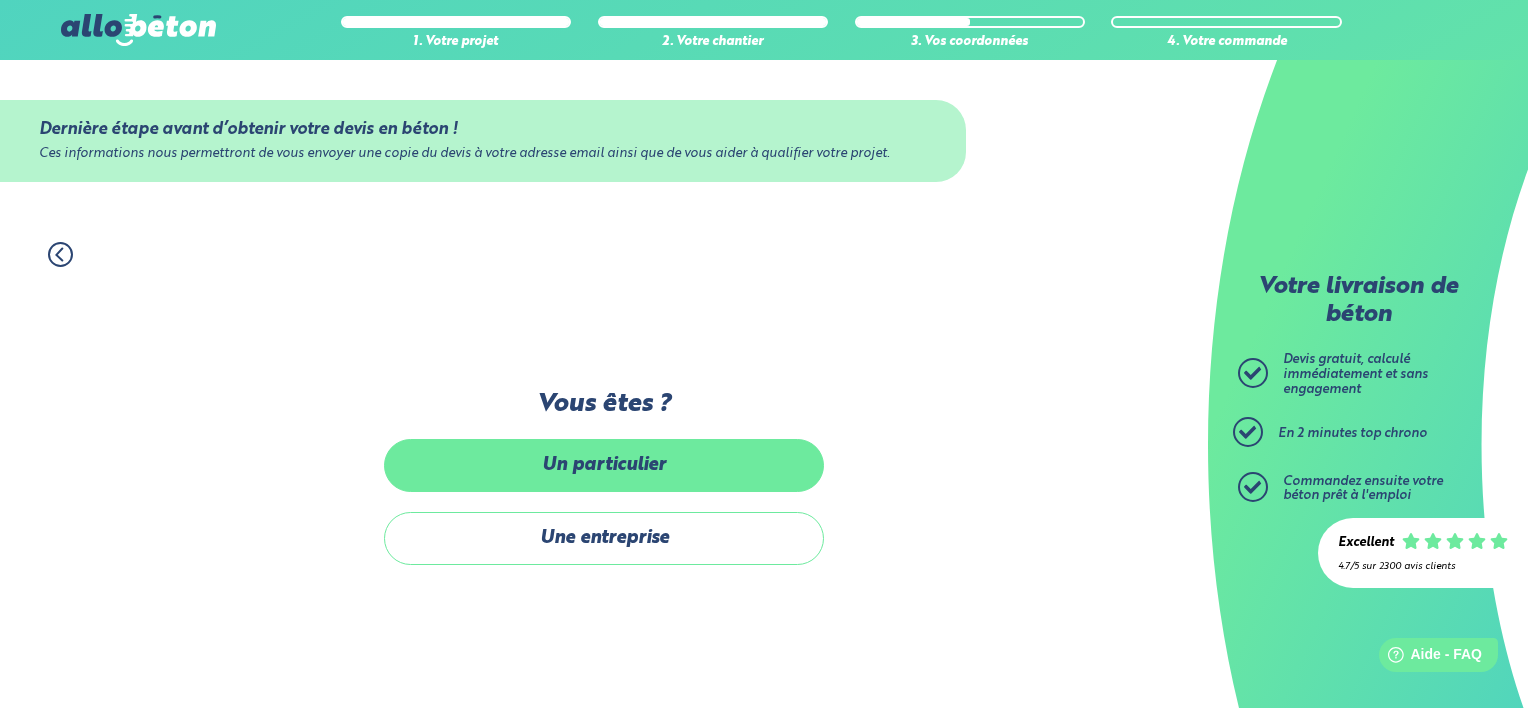 click on "Un particulier" at bounding box center [604, 465] 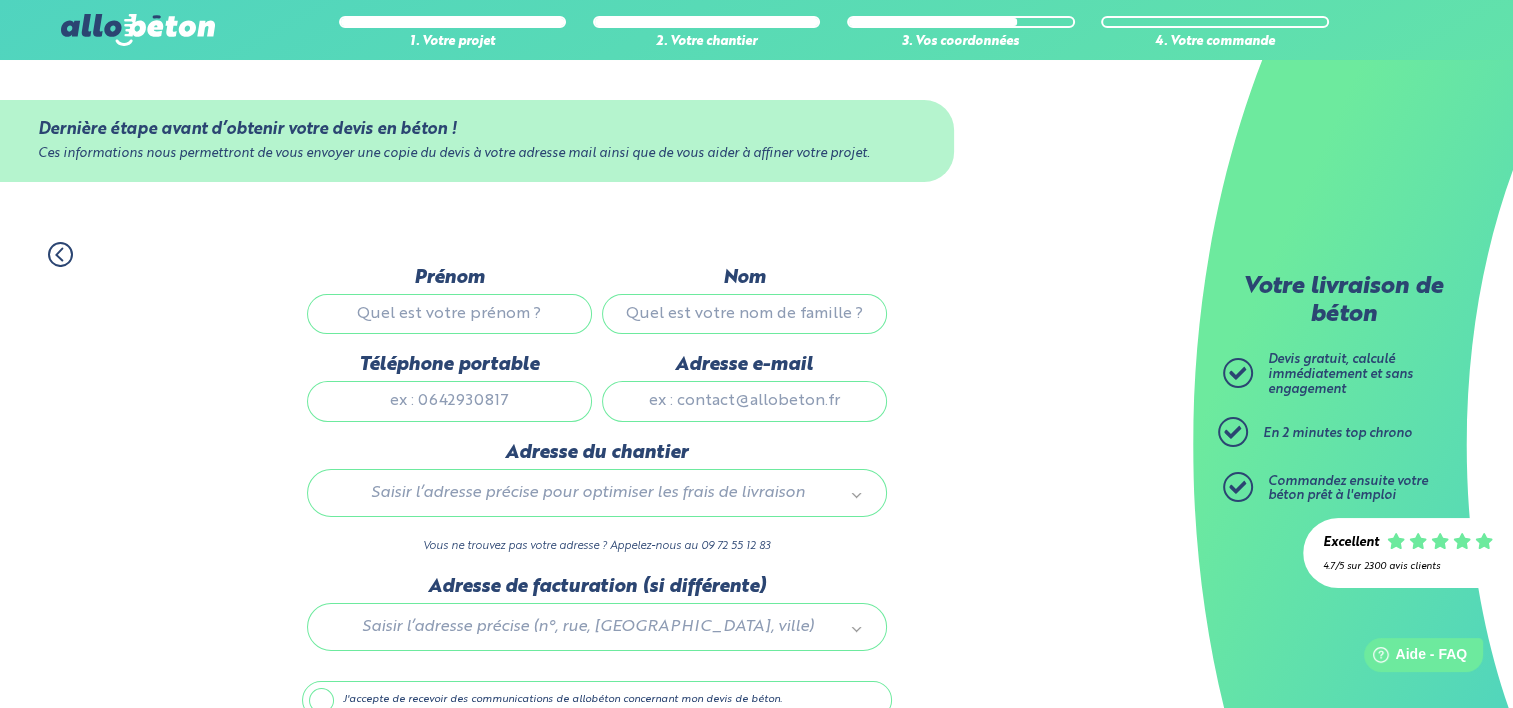 click on "Prénom" at bounding box center [449, 314] 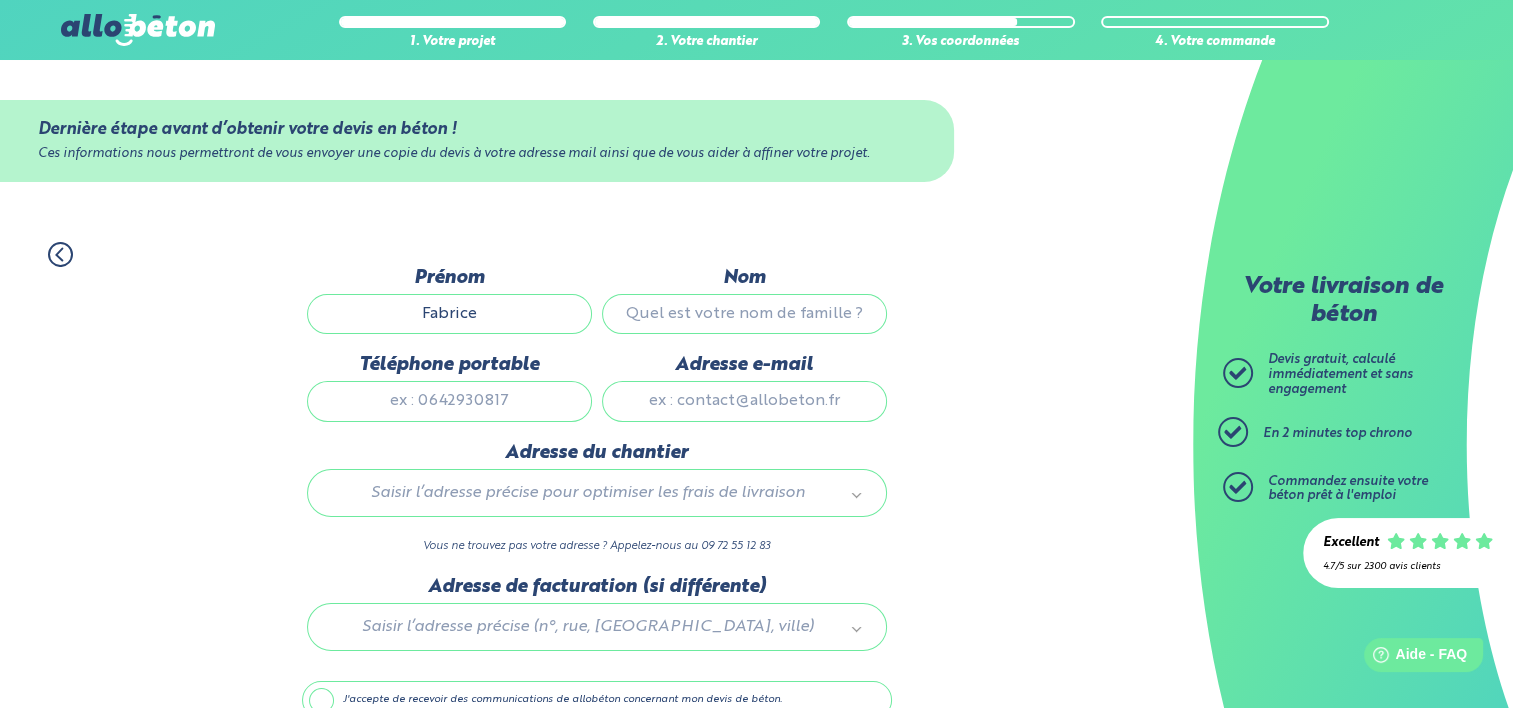 type on "Tamisier" 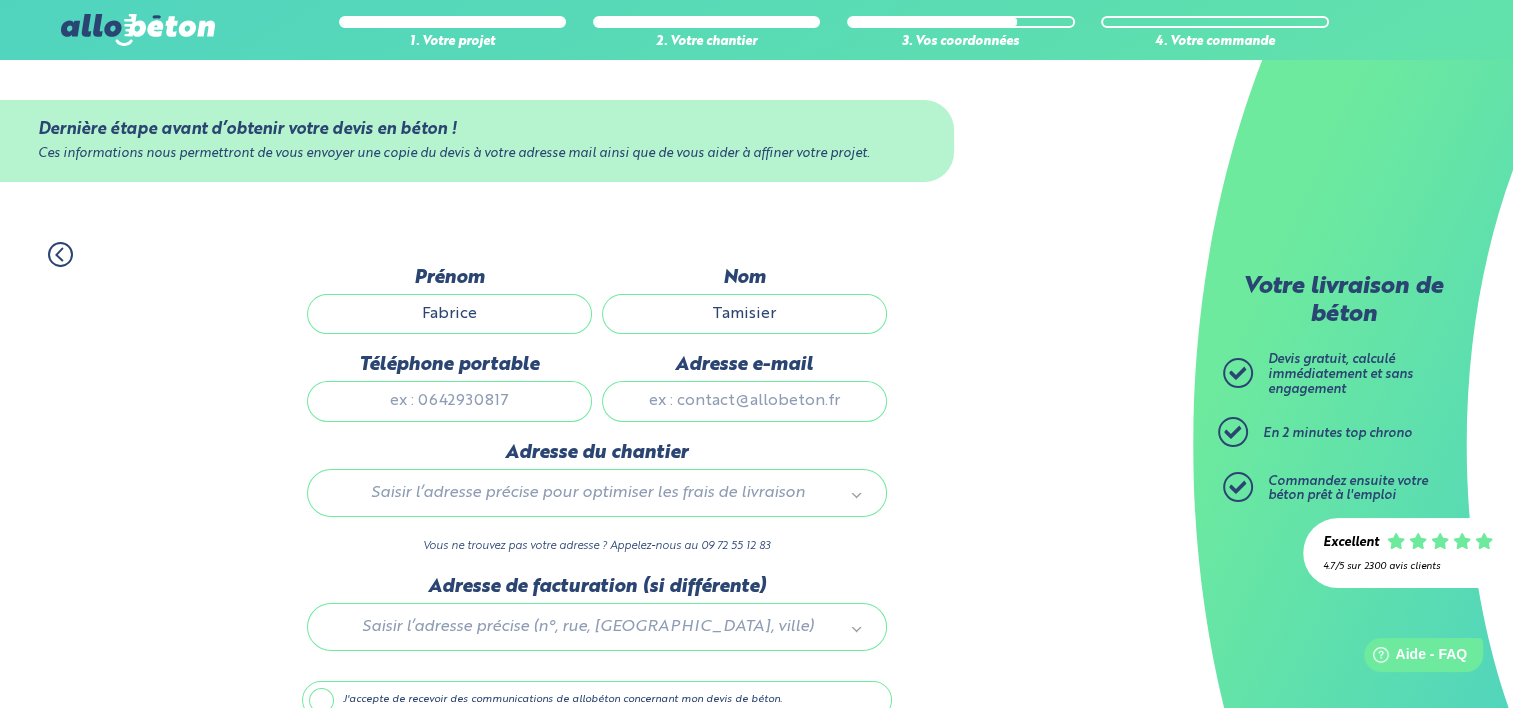 type on "0622660234" 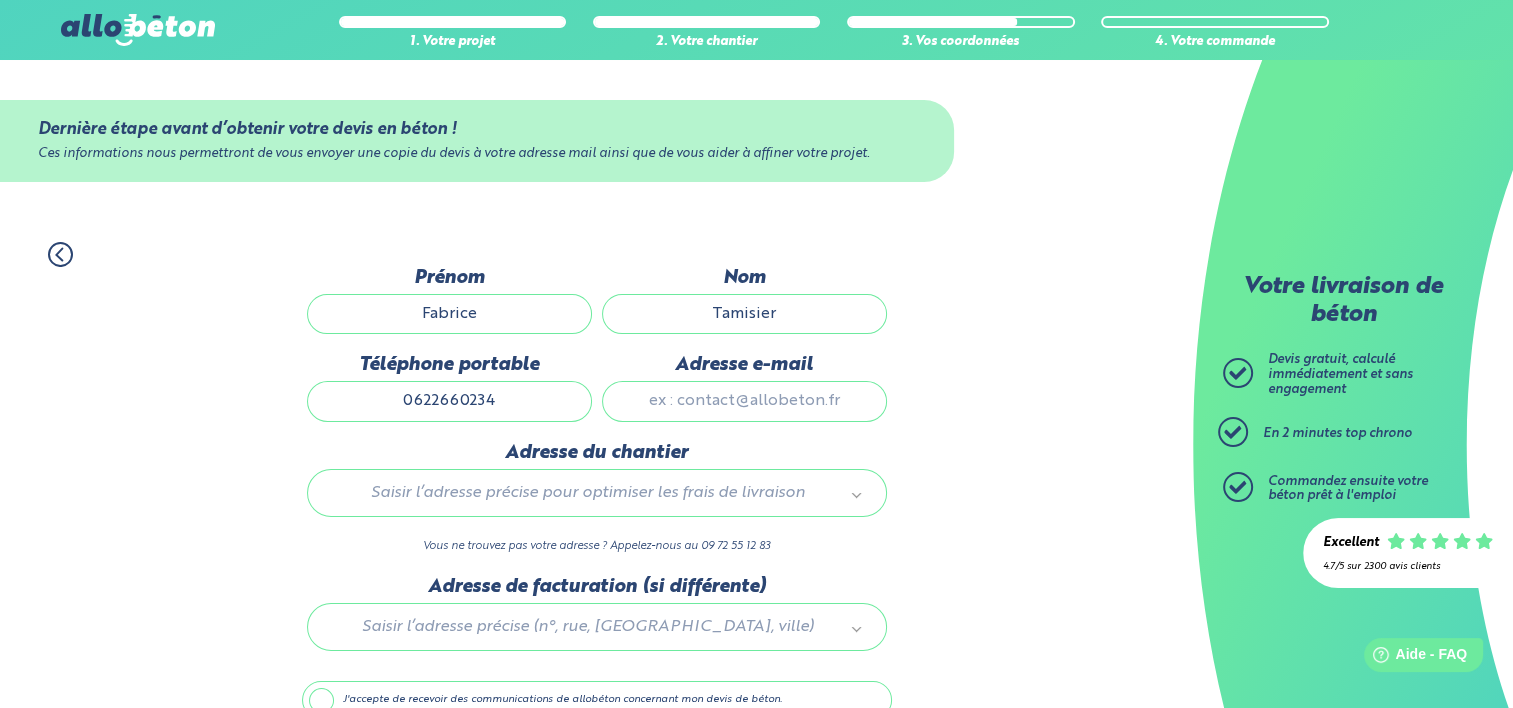 type on "[EMAIL_ADDRESS][DOMAIN_NAME]" 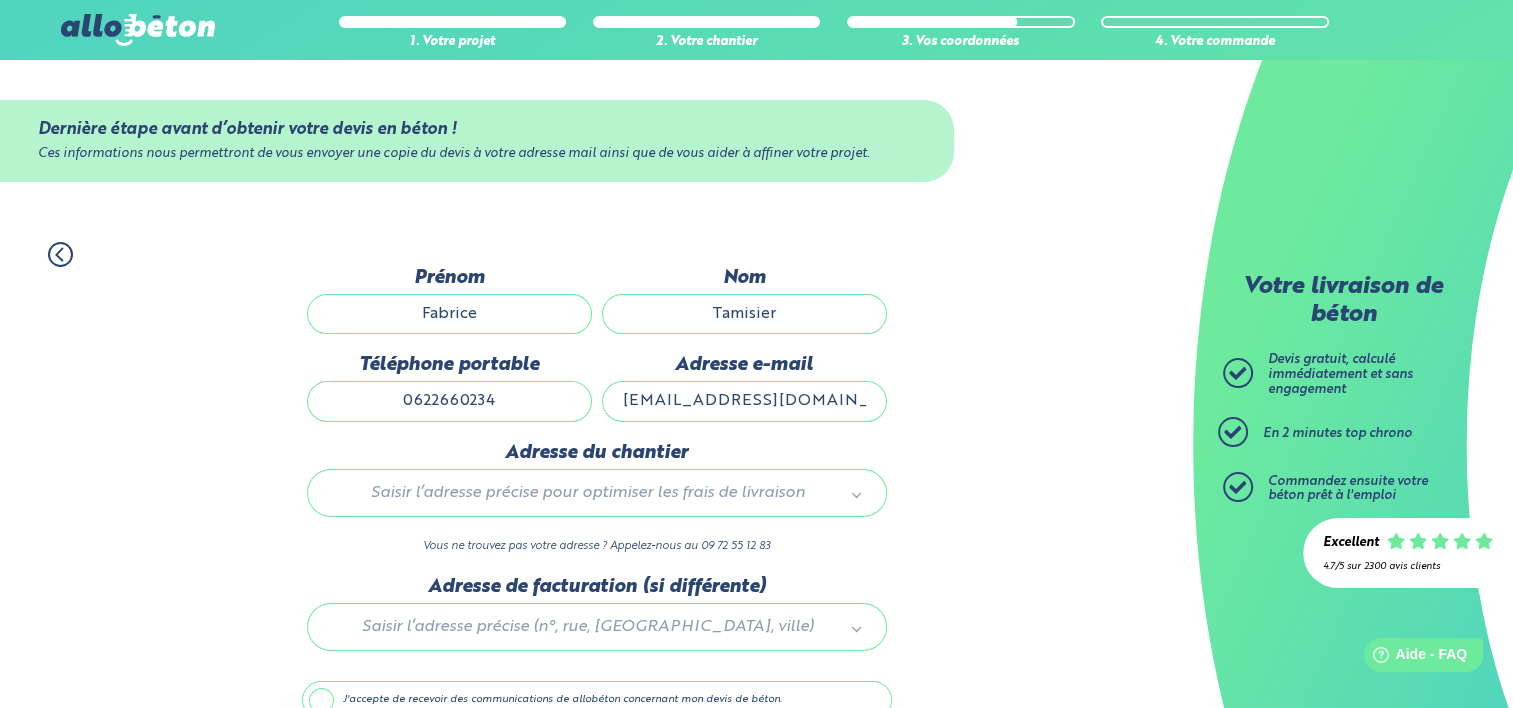 type 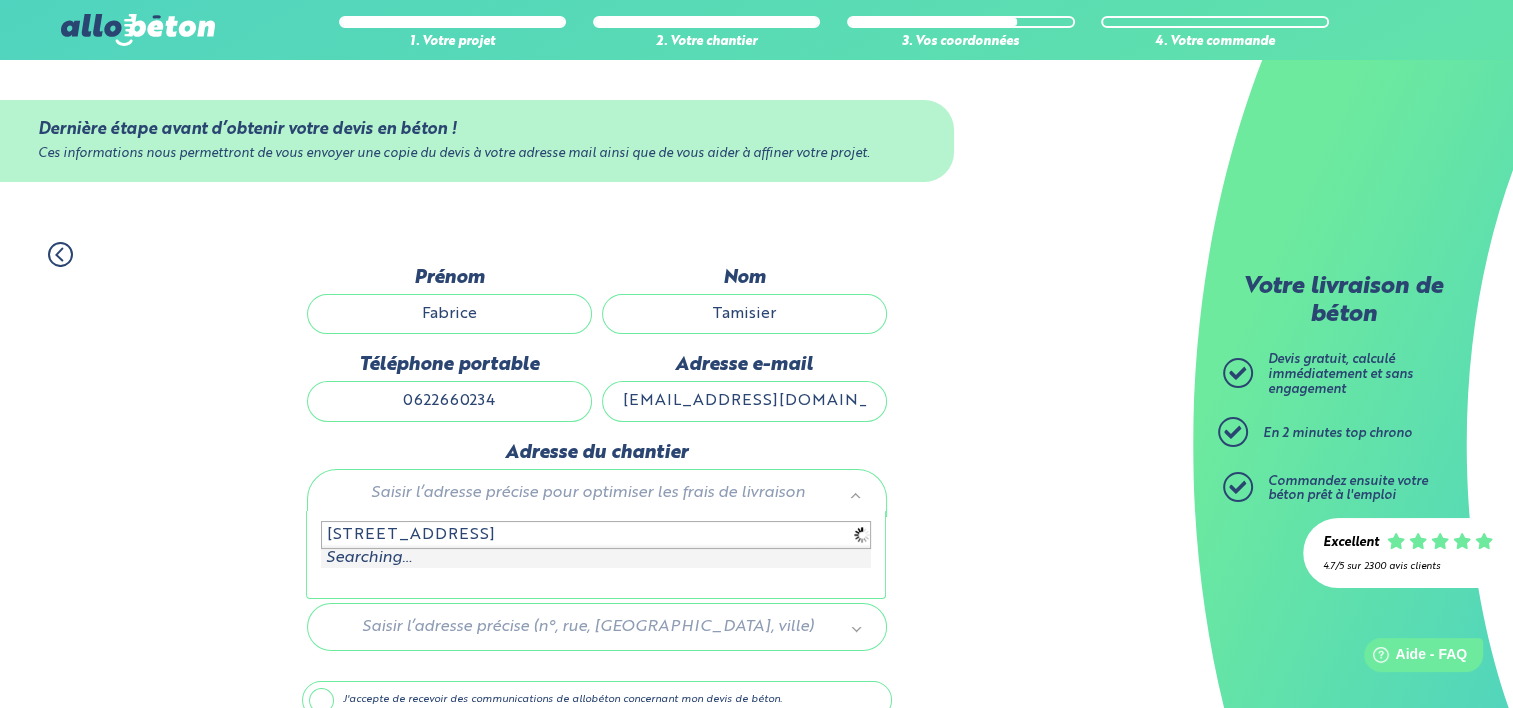 scroll, scrollTop: 3, scrollLeft: 0, axis: vertical 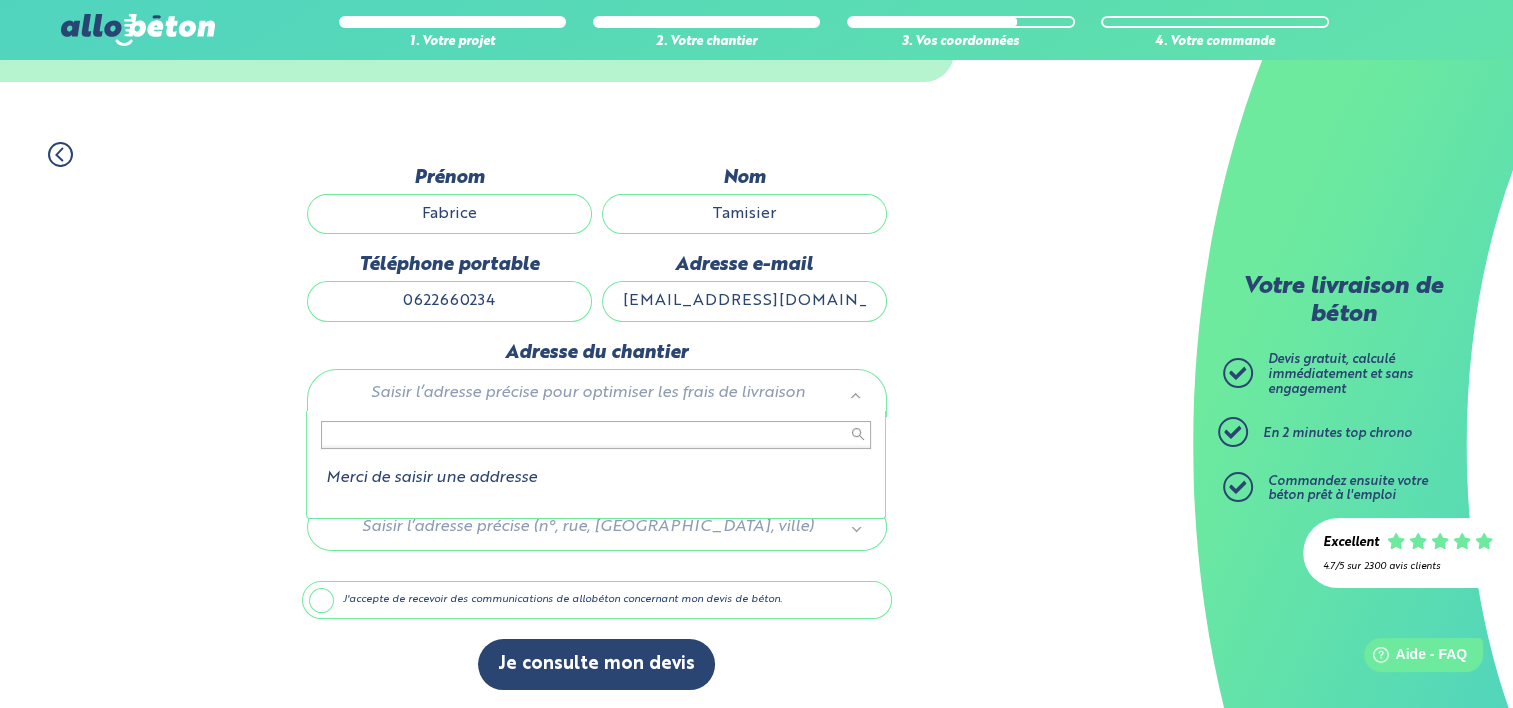 drag, startPoint x: 515, startPoint y: 392, endPoint x: 457, endPoint y: 432, distance: 70.45566 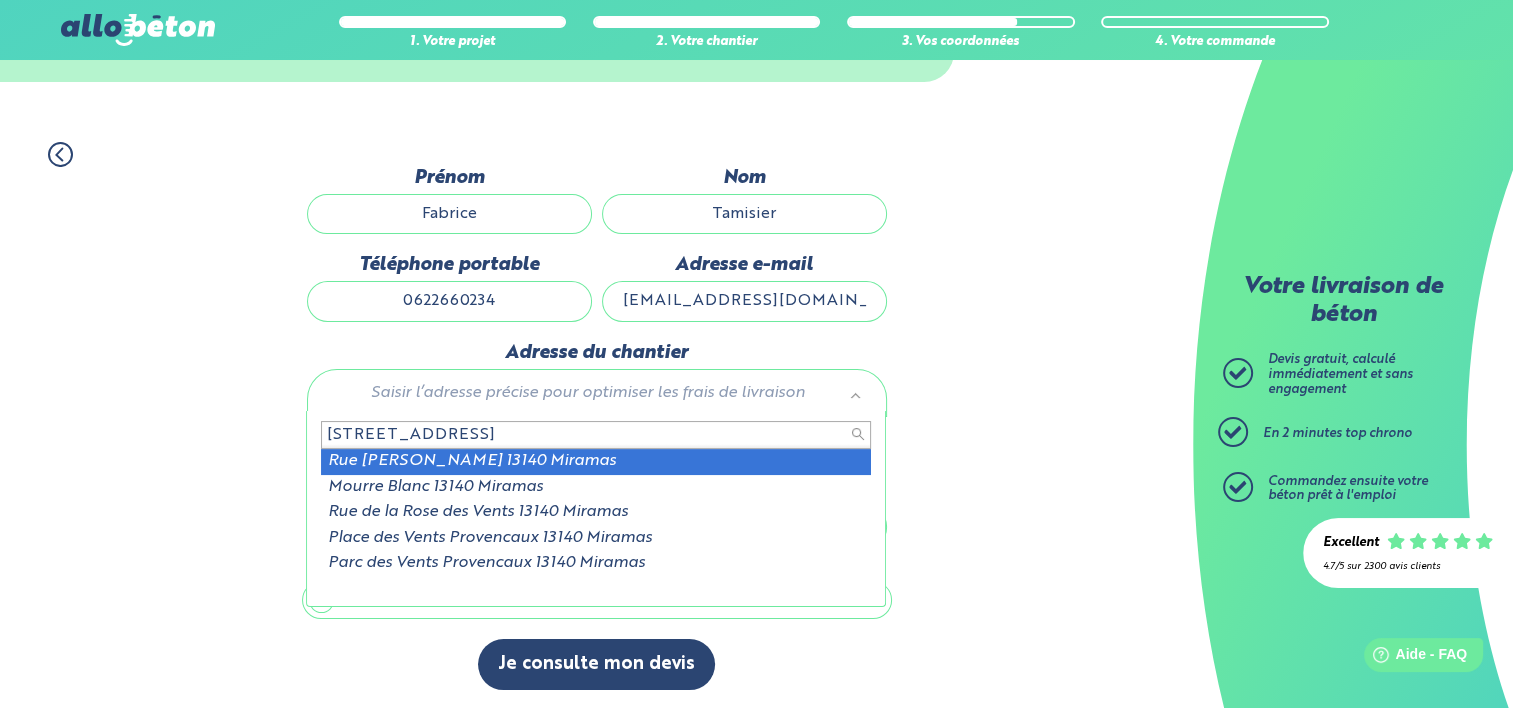 type on "[STREET_ADDRESS]" 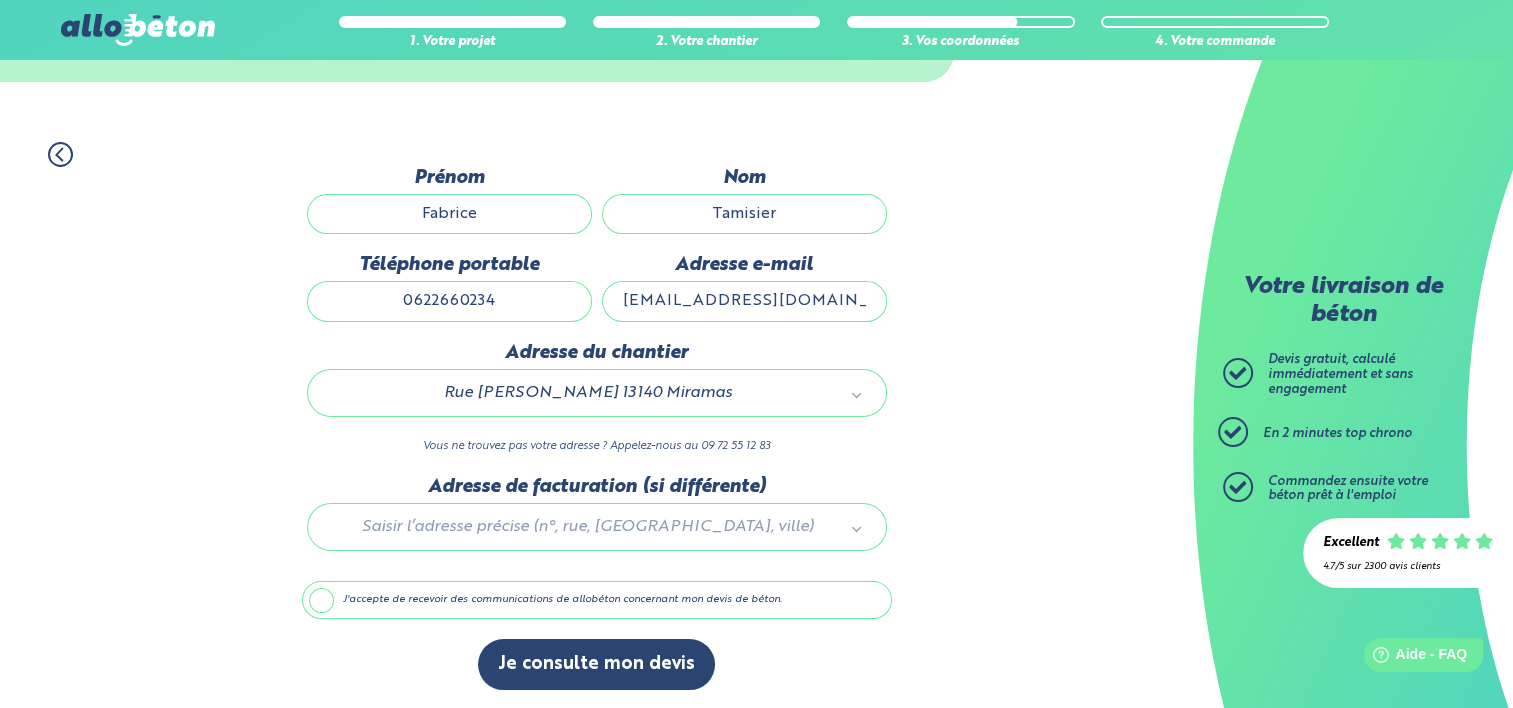 click on "1. Votre projet
2. Votre chantier
3. Vos coordonnées
4. Votre commande
Dernière étape avant d’obtenir votre devis en béton !
Ces informations nous permettront de vous envoyer une copie du devis à votre adresse mail ainsi que de vous aider à affiner votre projet.
Nom de l'entreprise
Prénom Fabrice              Nom Tamisier              Téléphone portable [PHONE_NUMBER]              Adresse e-mail" at bounding box center (596, 416) 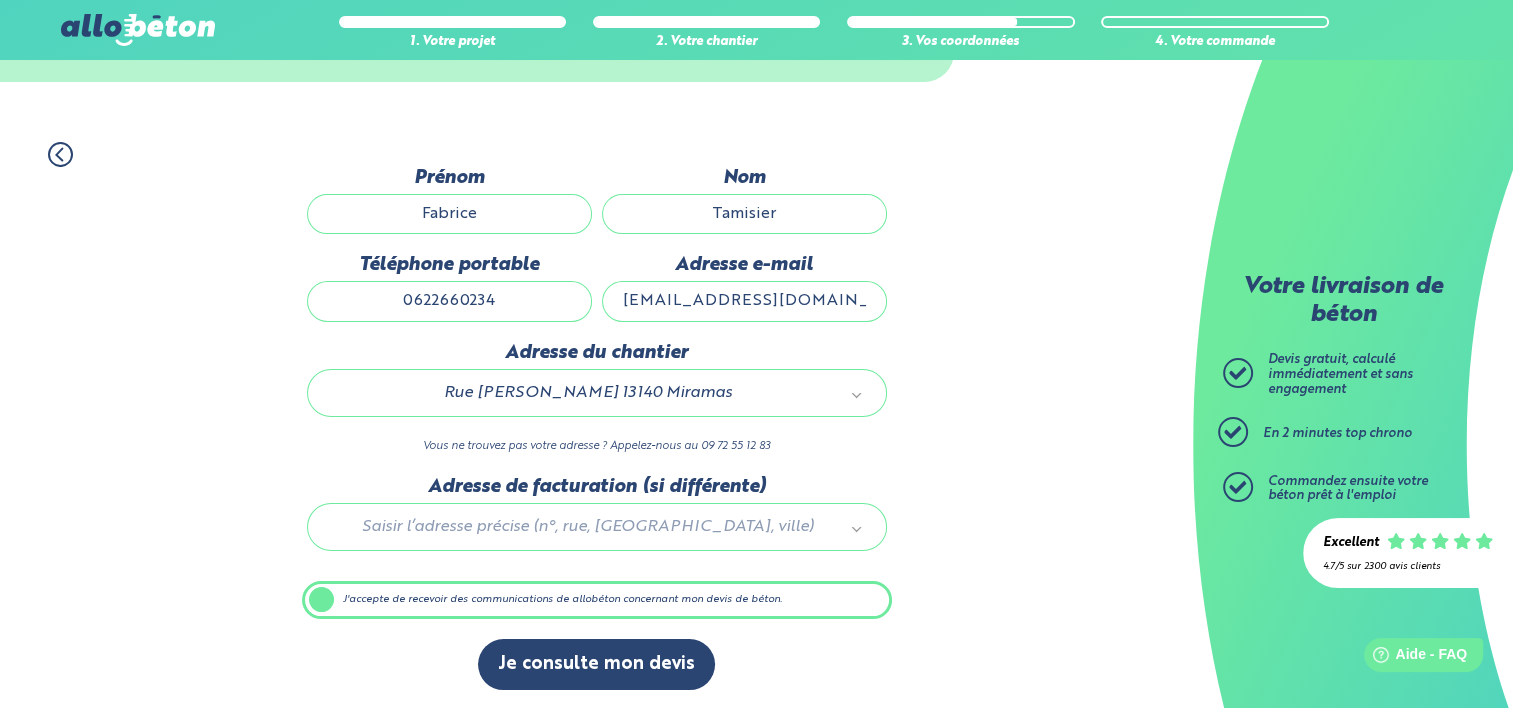 scroll, scrollTop: 99, scrollLeft: 0, axis: vertical 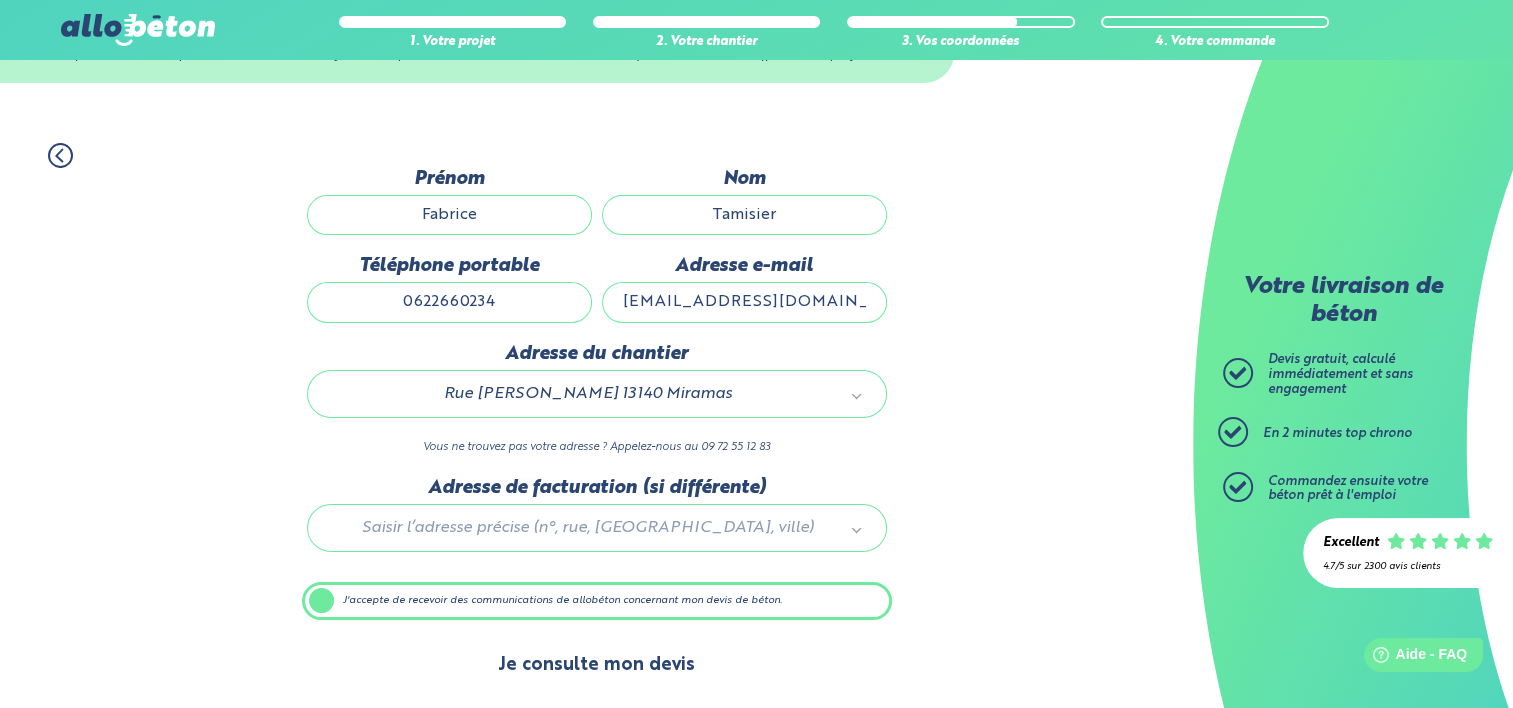 click on "Je consulte mon devis" at bounding box center [596, 665] 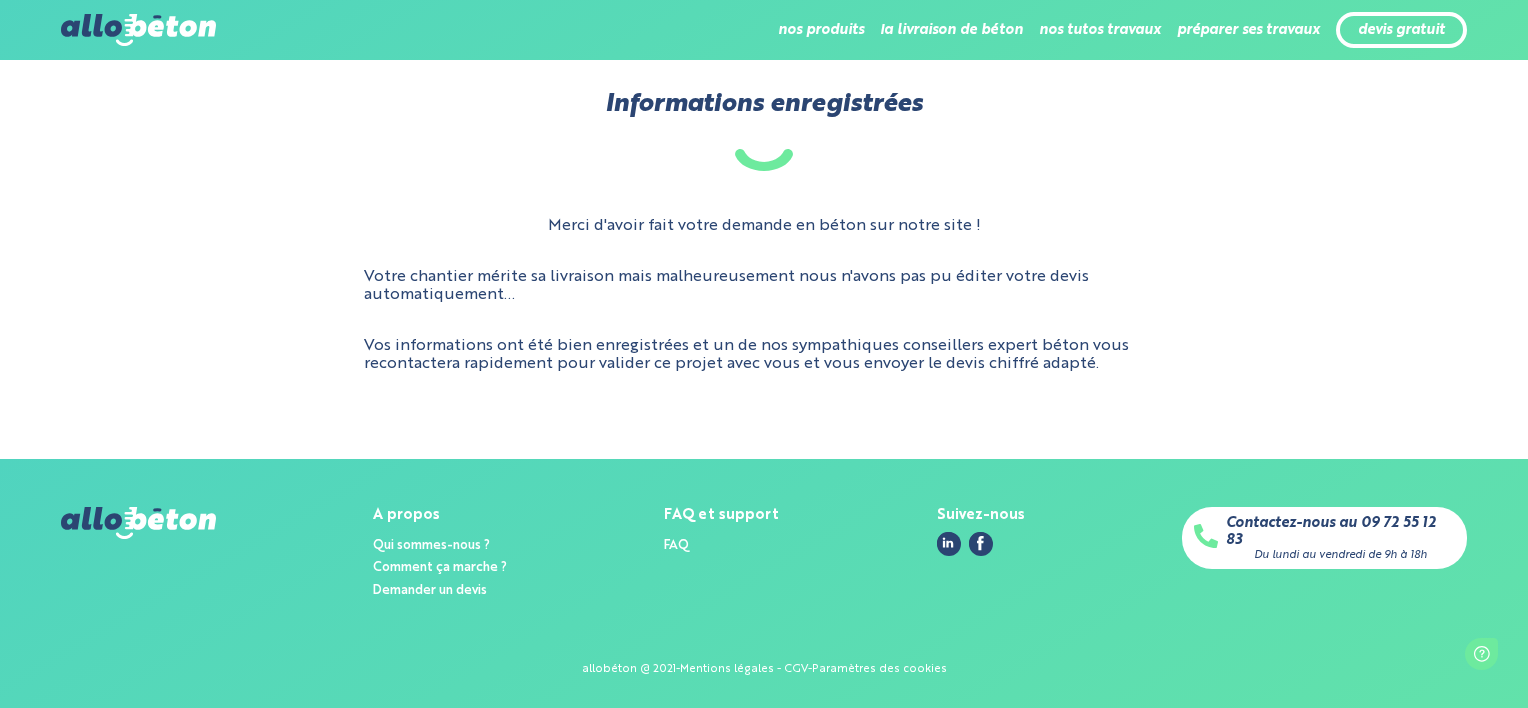 scroll, scrollTop: 0, scrollLeft: 0, axis: both 